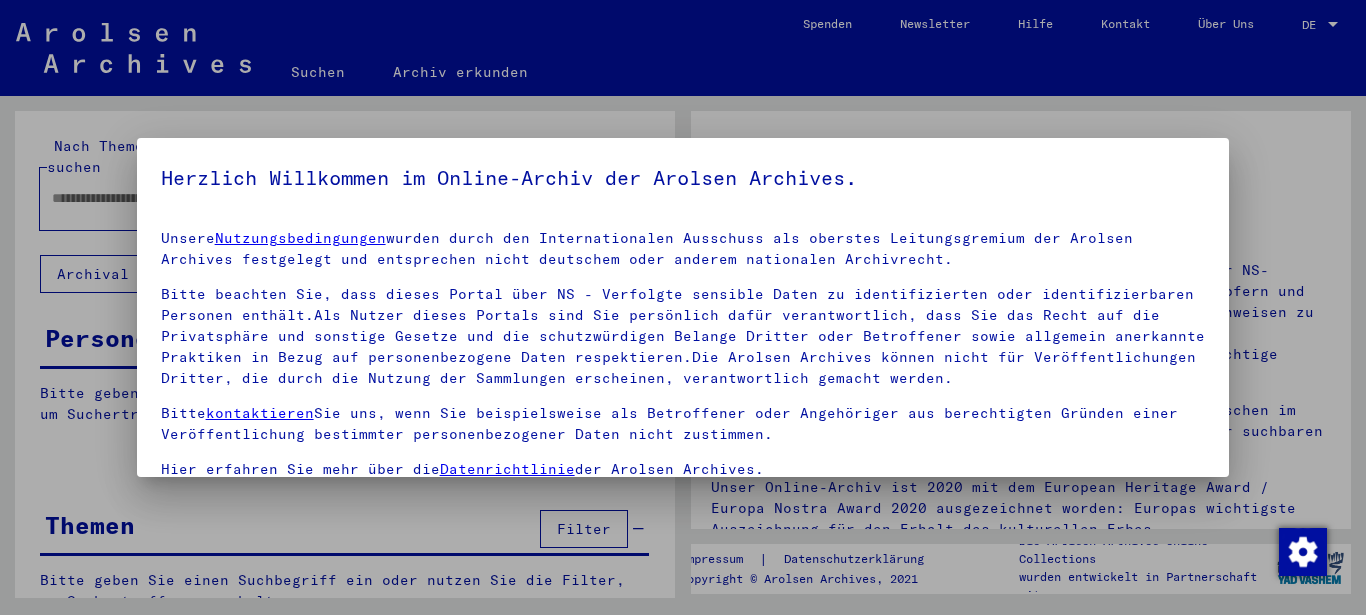 scroll, scrollTop: 0, scrollLeft: 0, axis: both 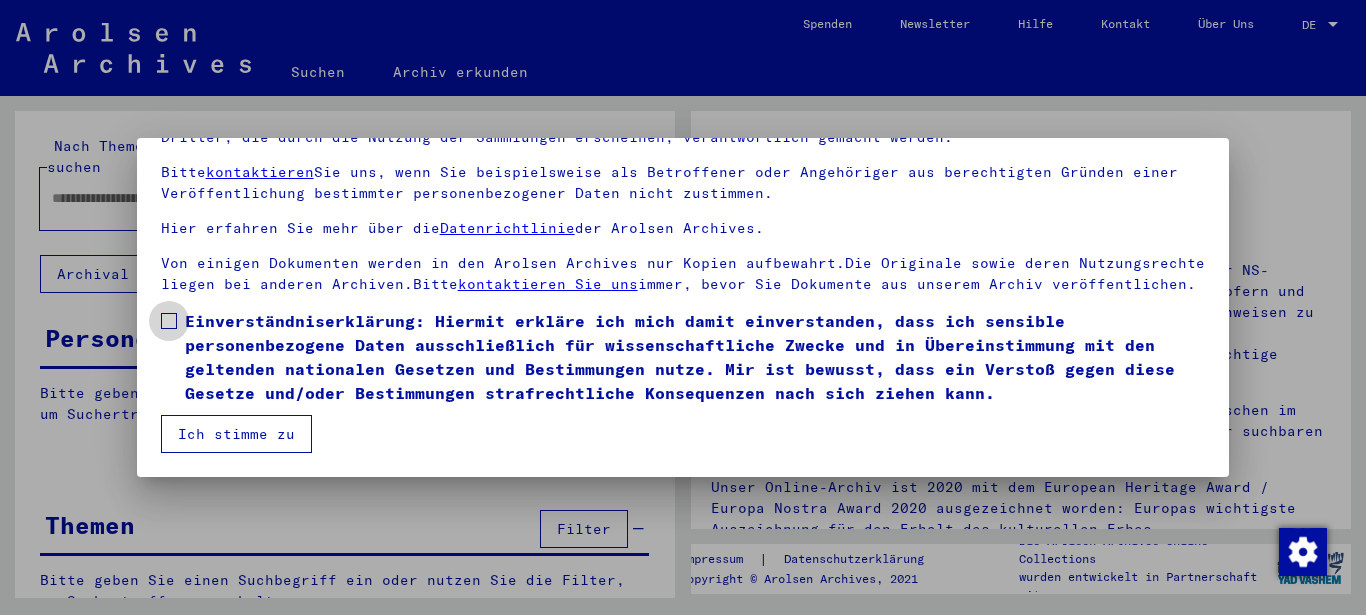 click at bounding box center (169, 321) 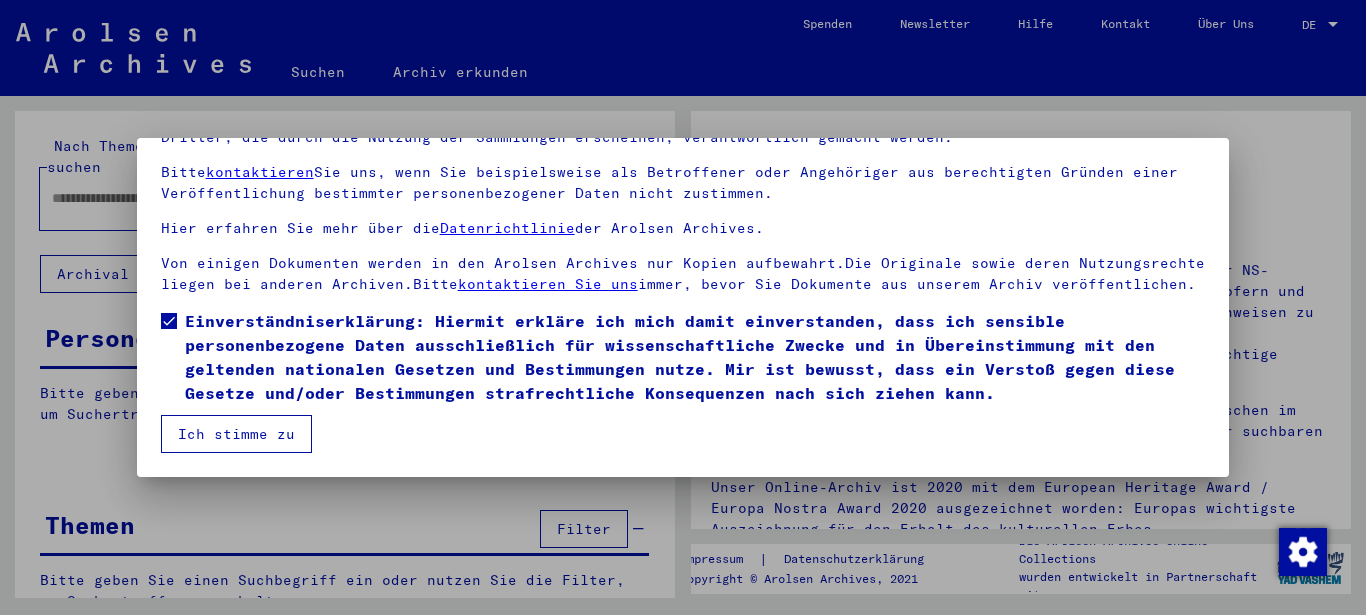 click on "Ich stimme zu" at bounding box center (236, 434) 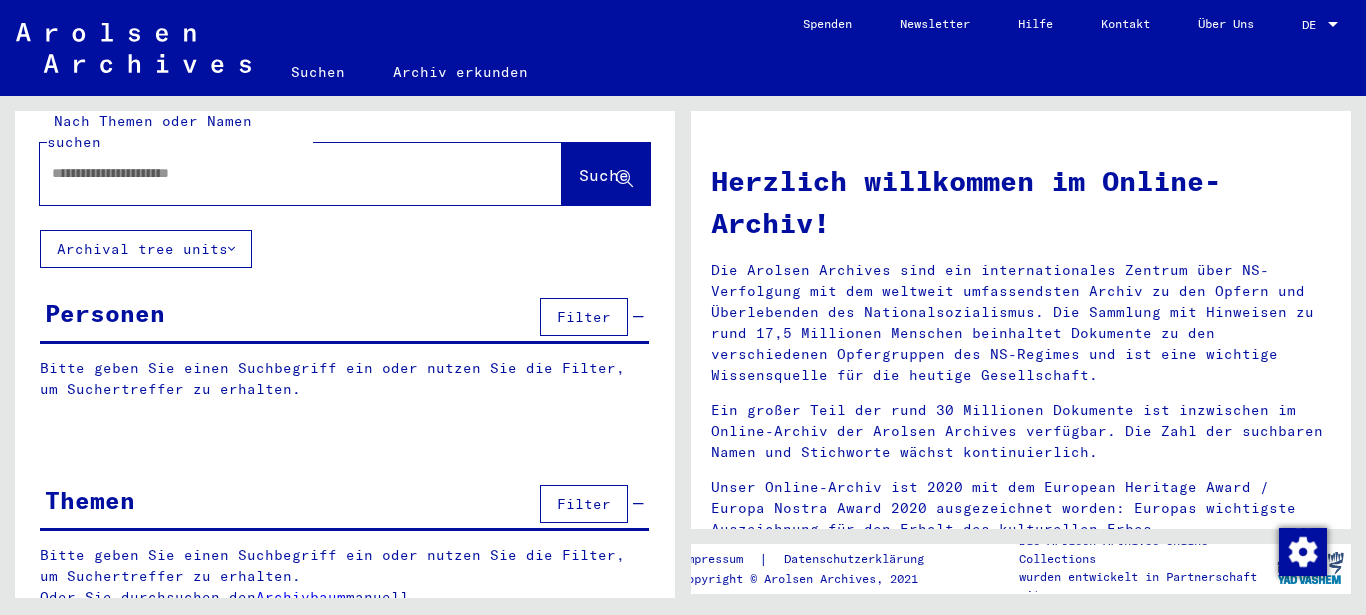 scroll, scrollTop: 29, scrollLeft: 0, axis: vertical 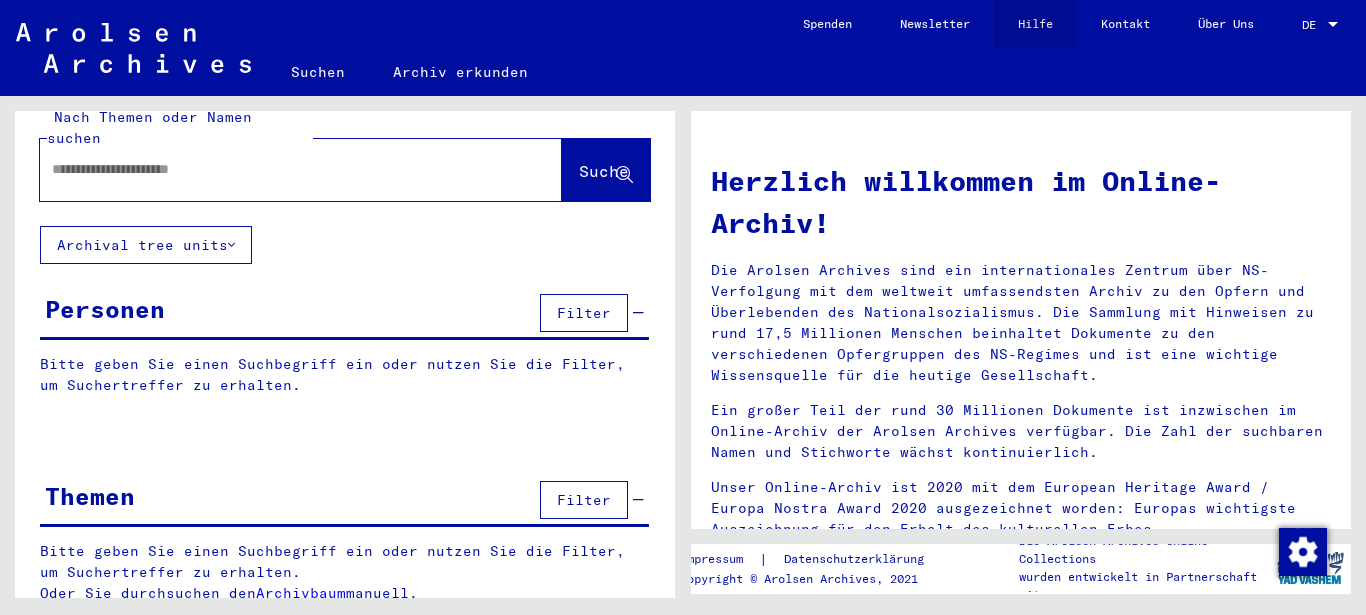 click on "Hilfe" 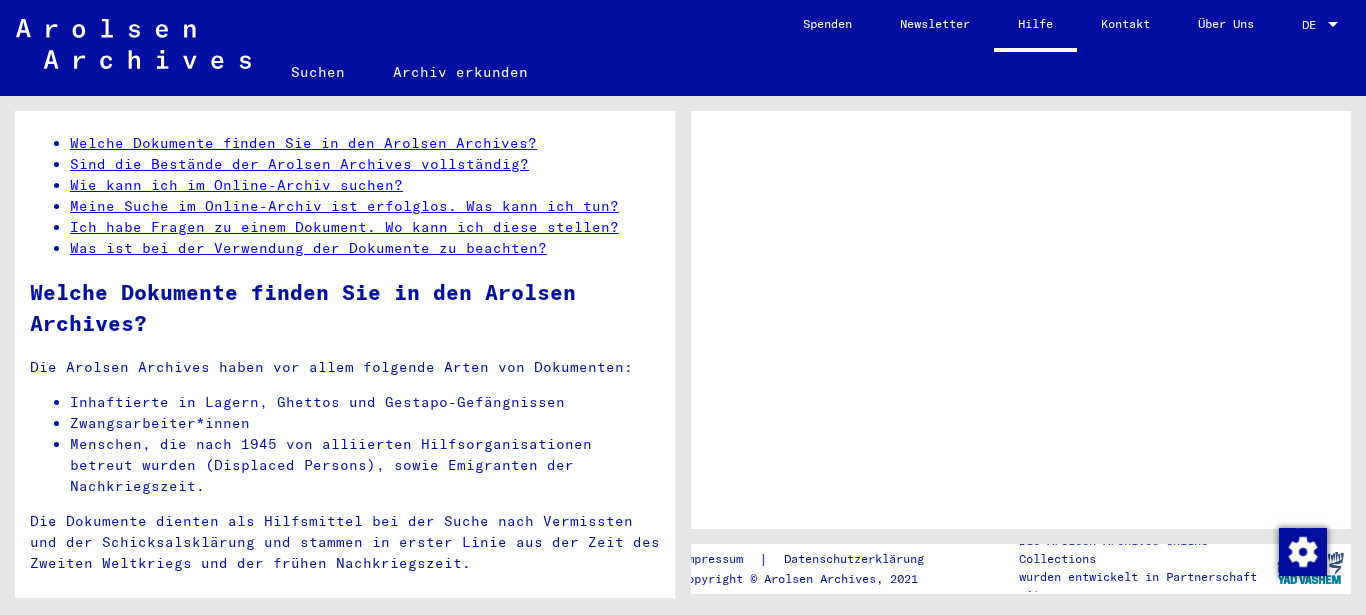 scroll, scrollTop: 0, scrollLeft: 0, axis: both 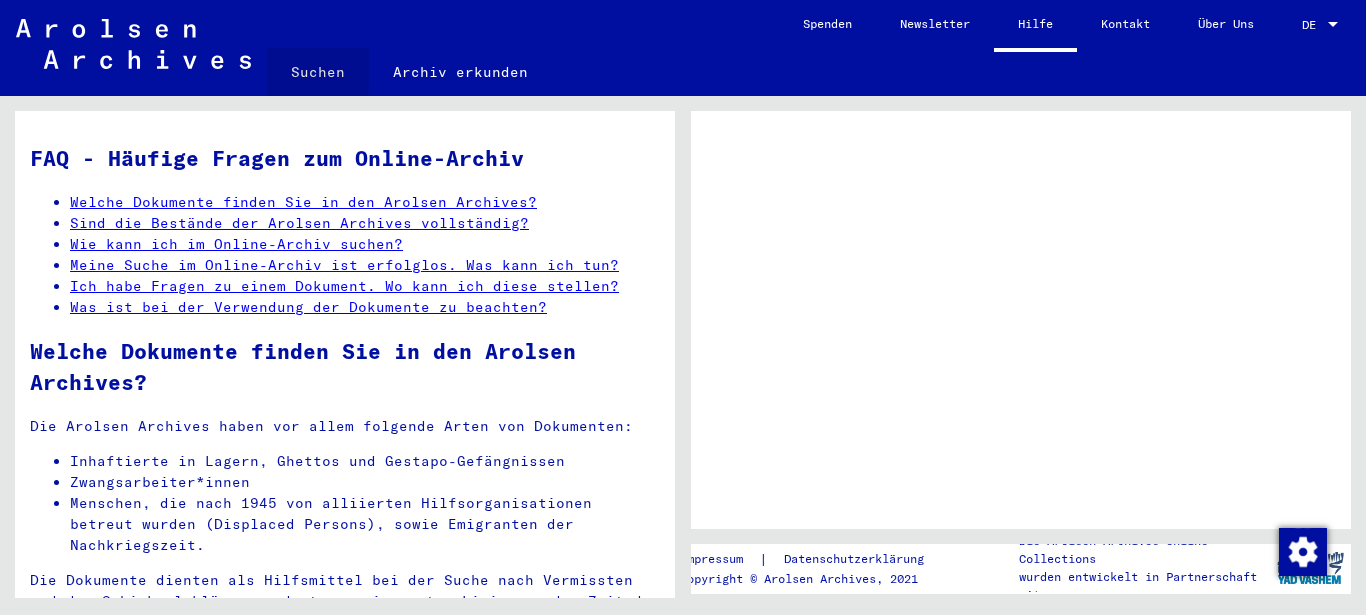 click on "Suchen" 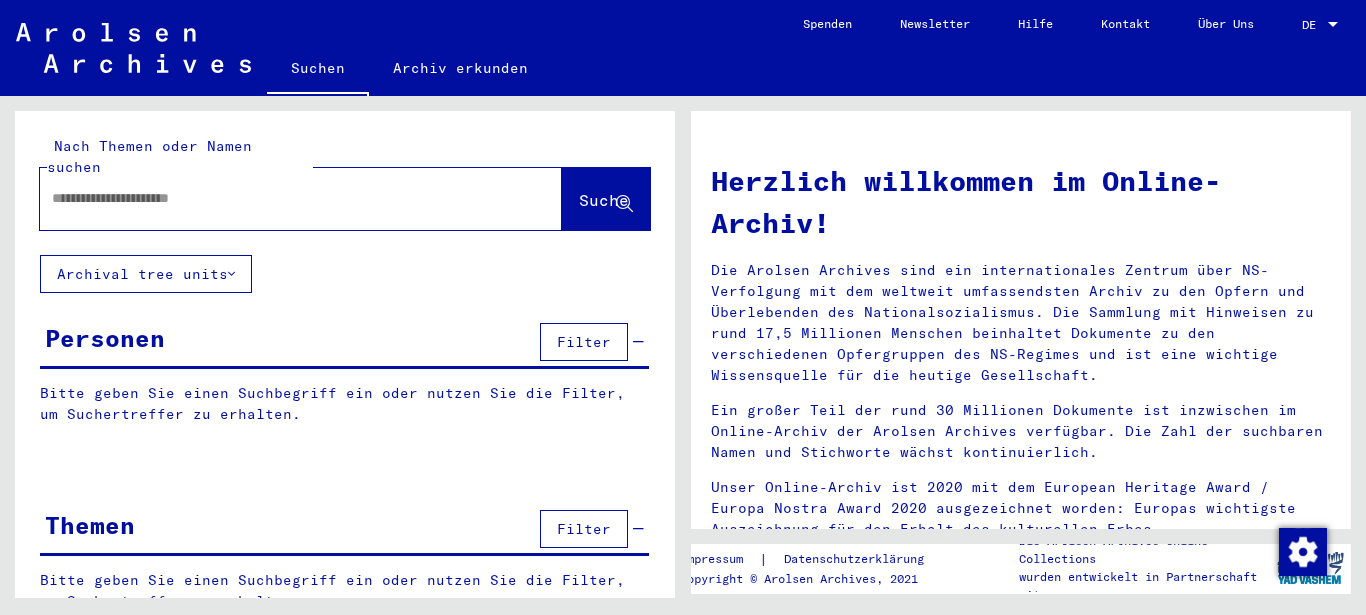 click at bounding box center (277, 198) 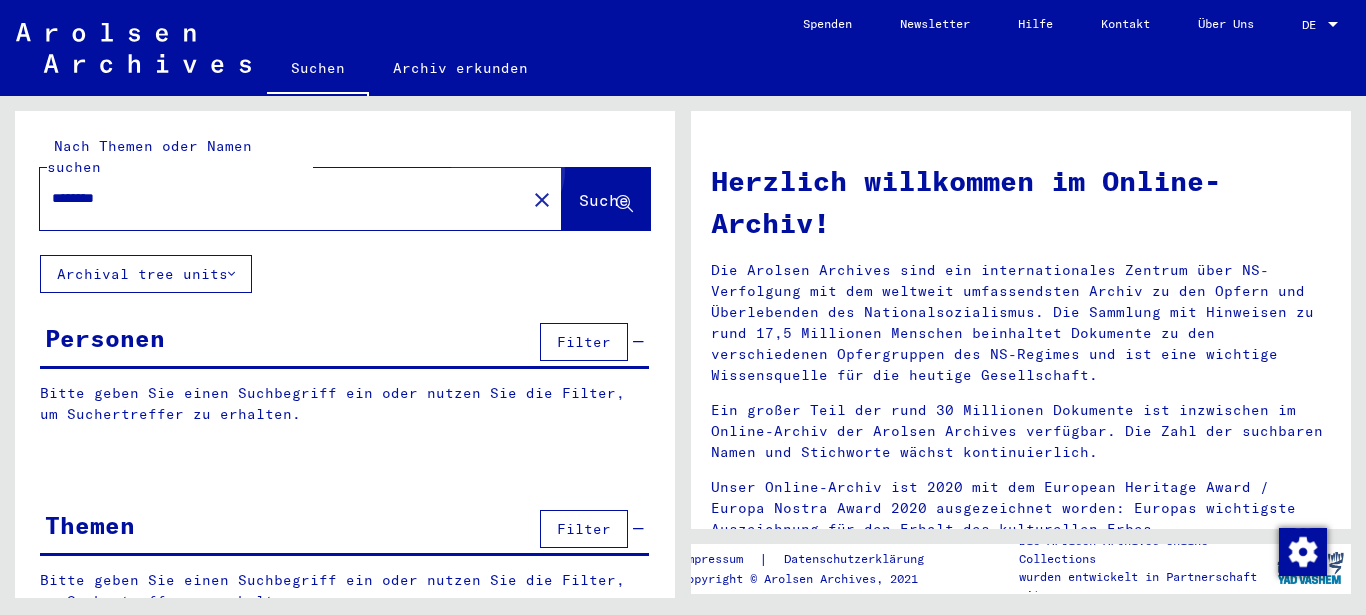 click on "Suche" 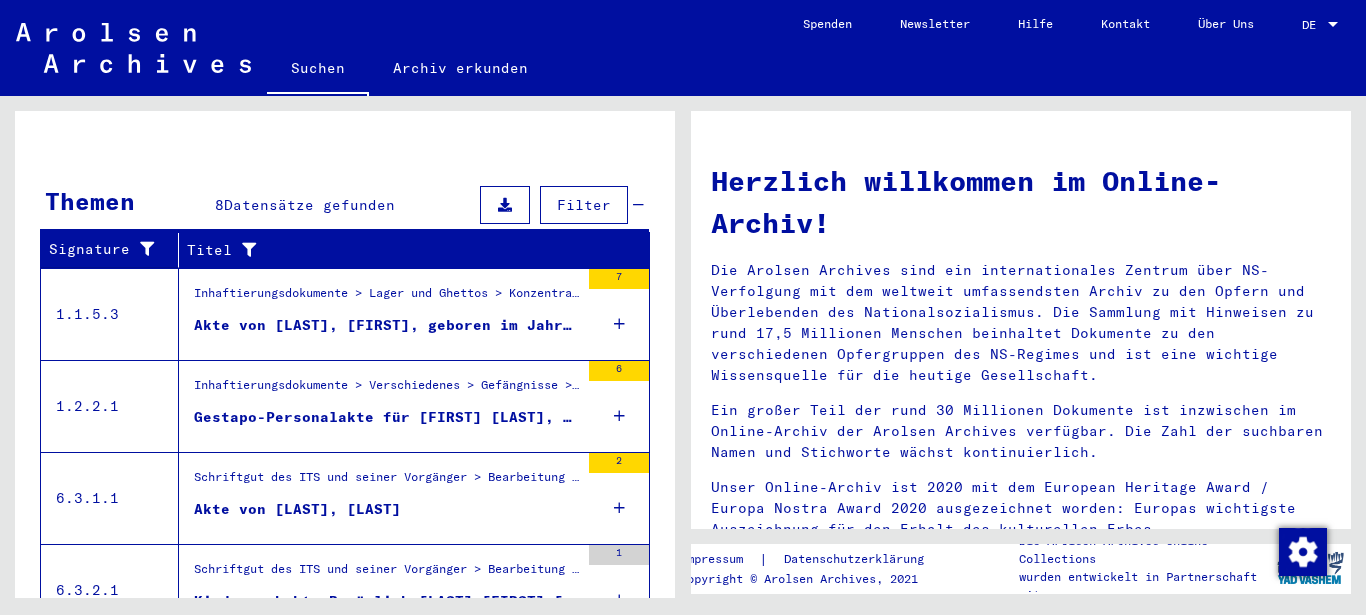 scroll, scrollTop: 568, scrollLeft: 0, axis: vertical 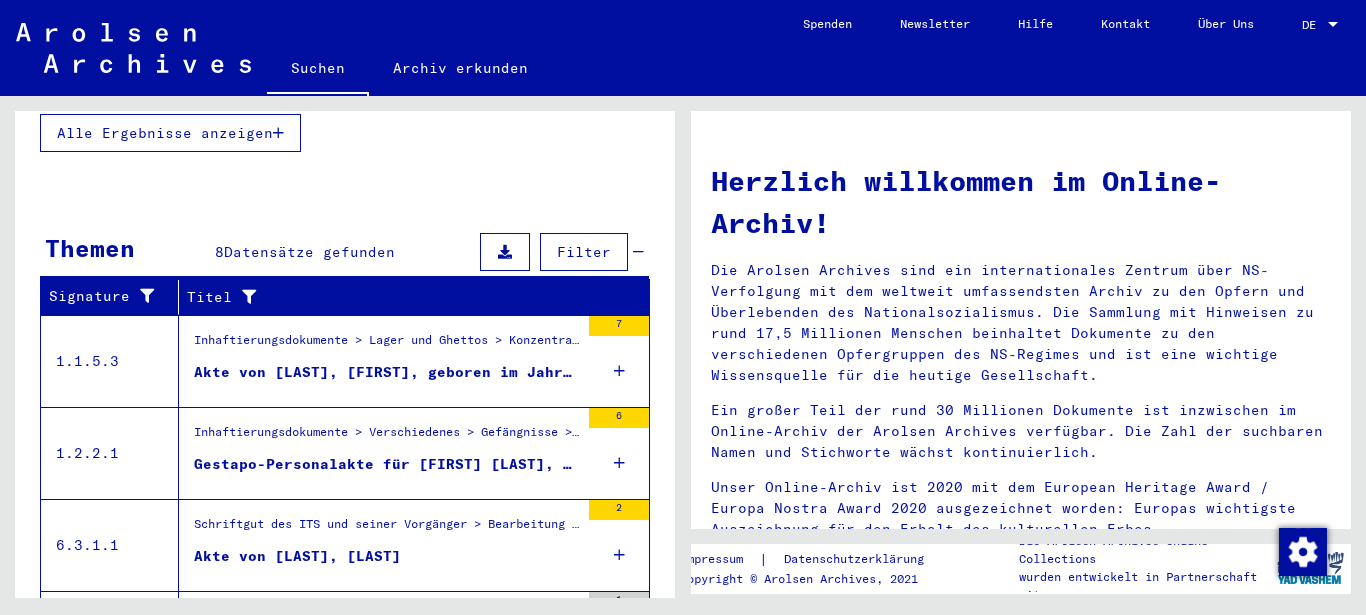 click on "Akte von [LAST], [FIRST], geboren im Jahr [YEAR]" at bounding box center [386, 372] 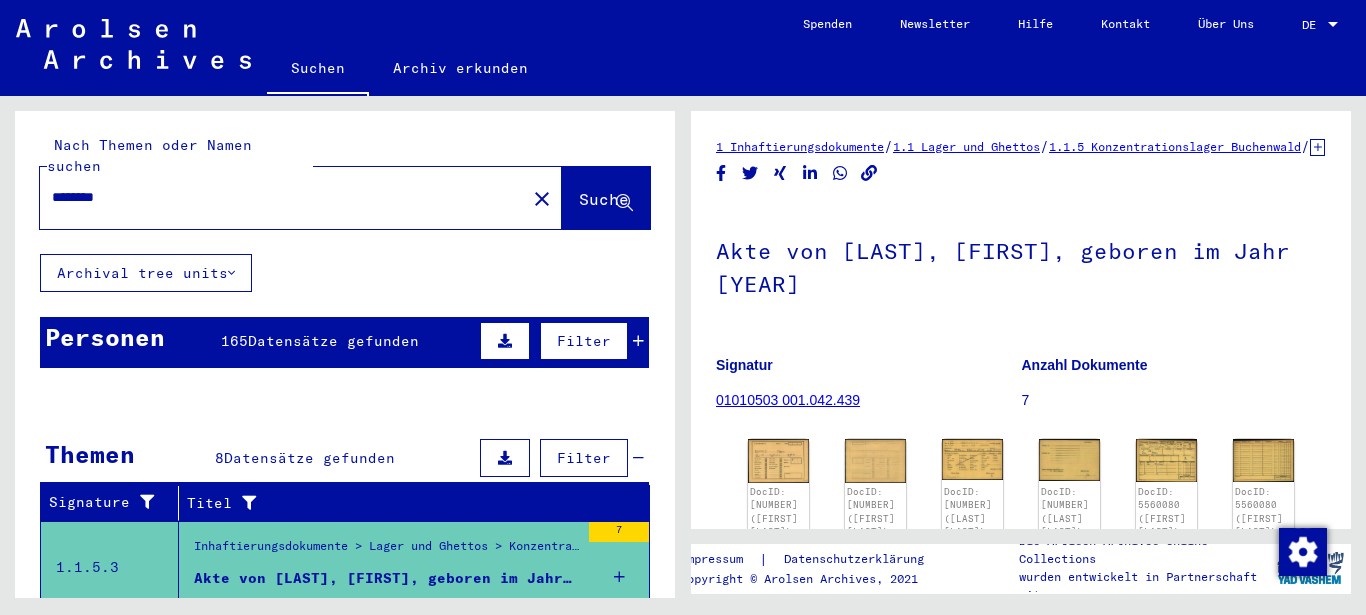 scroll, scrollTop: 0, scrollLeft: 0, axis: both 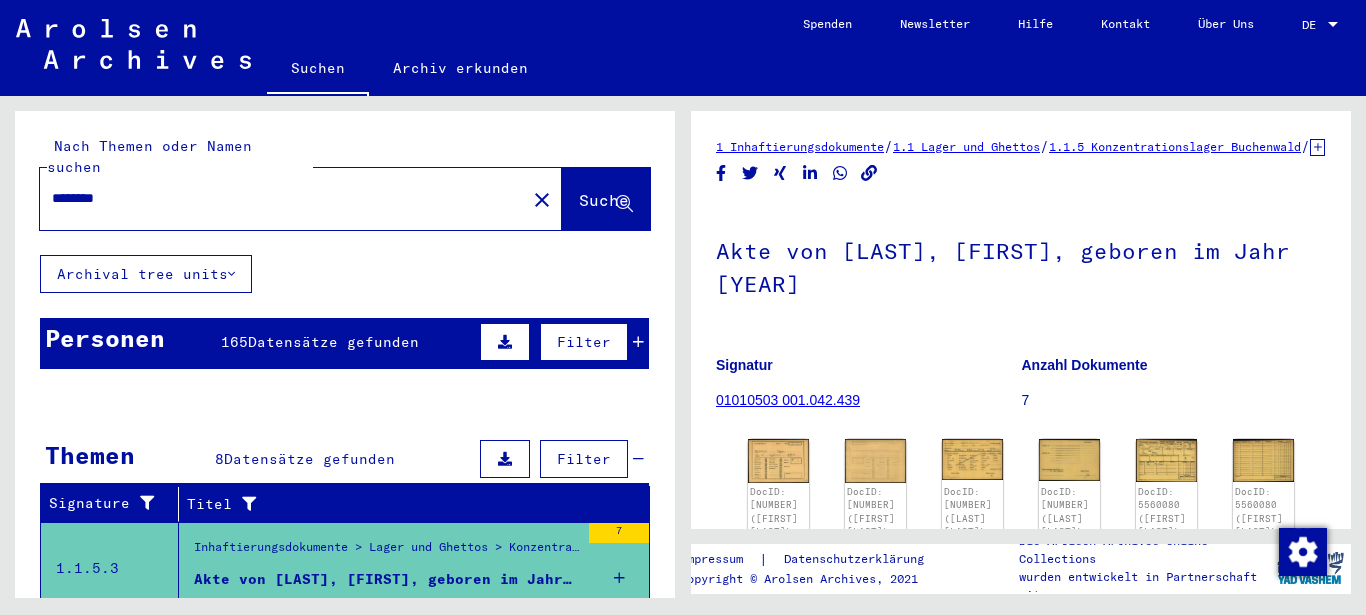 drag, startPoint x: 132, startPoint y: 176, endPoint x: 39, endPoint y: 169, distance: 93.26307 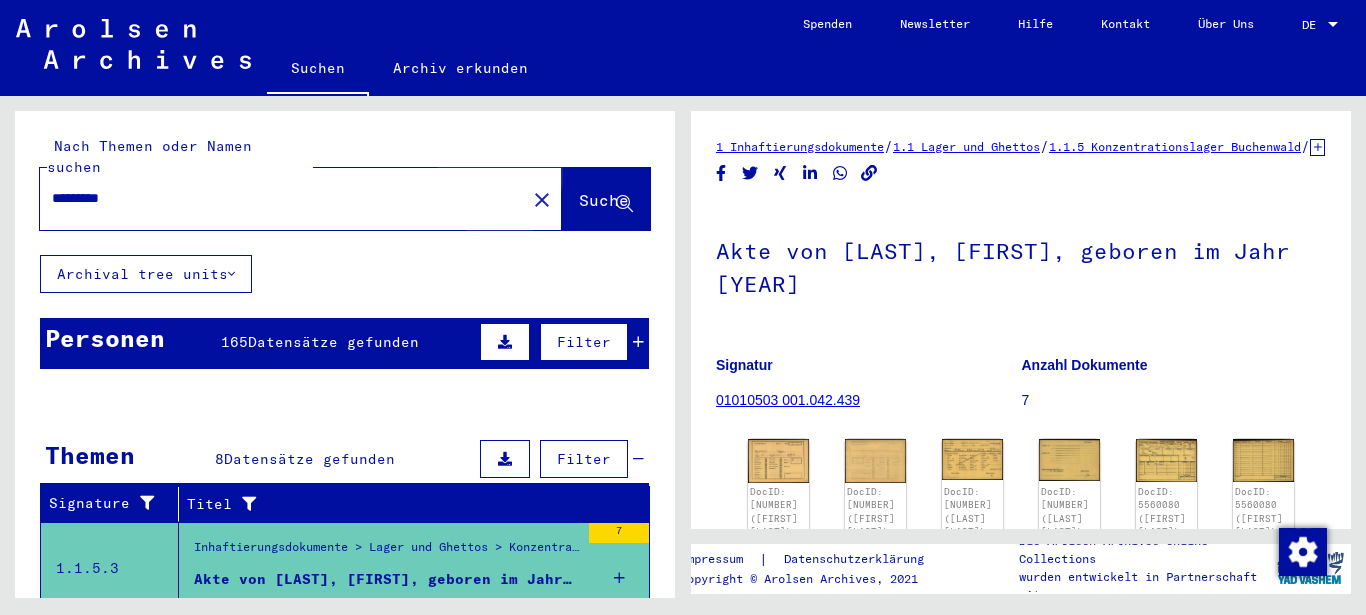 click on "Suche" 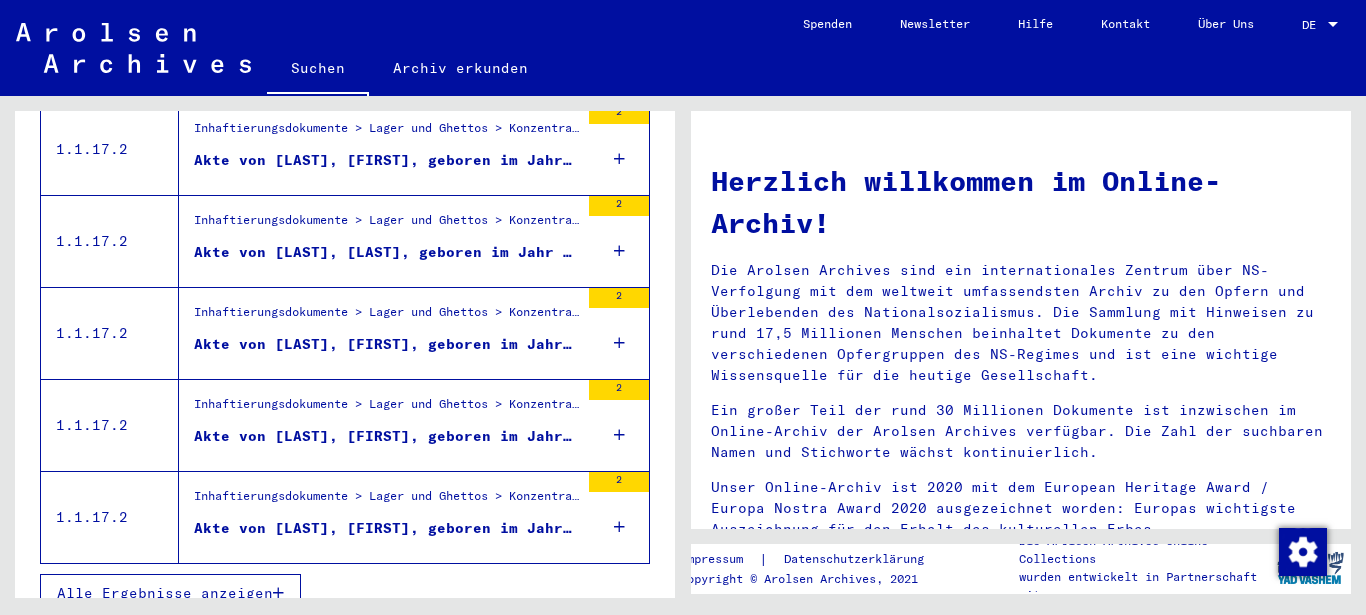 scroll, scrollTop: 423, scrollLeft: 0, axis: vertical 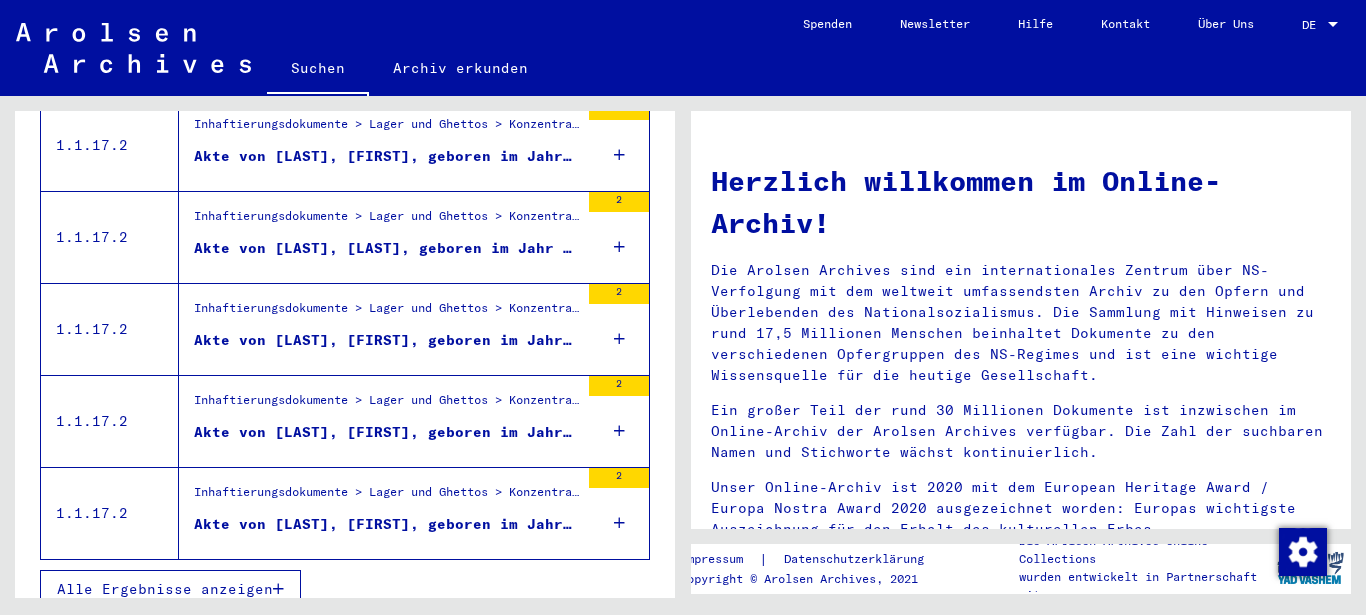 click on "Akte von [LAST], [FIRST], geboren im Jahr [YEAR], geboren in [CITY]" at bounding box center [386, 524] 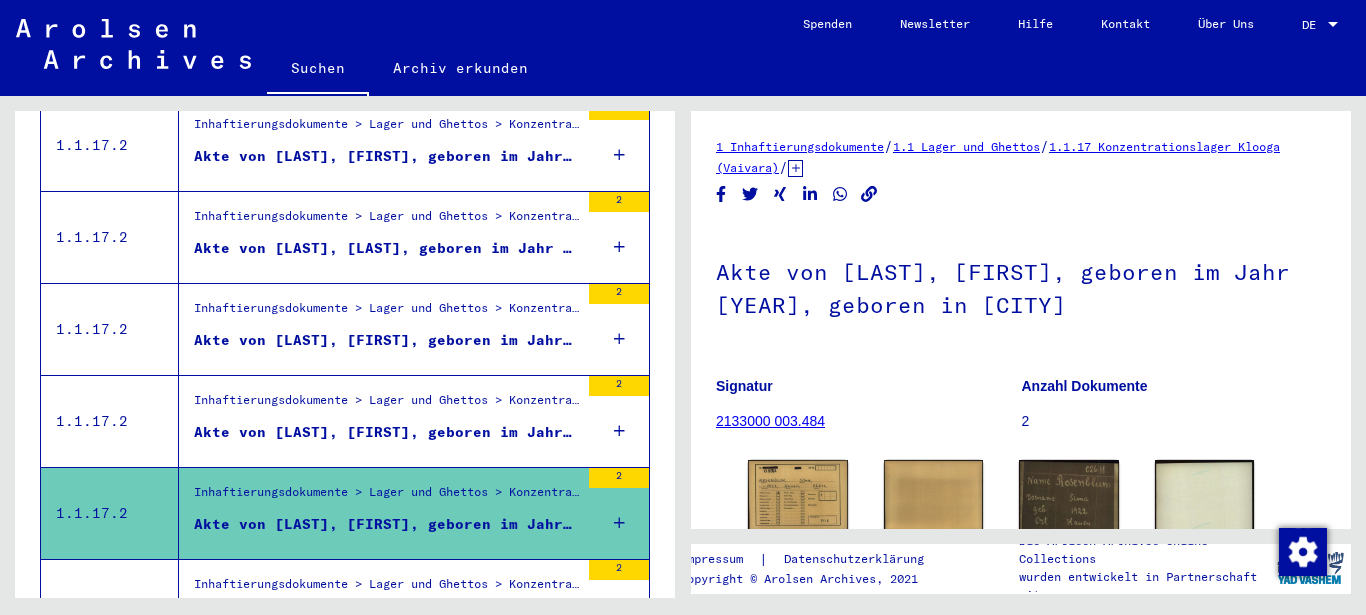 scroll, scrollTop: 426, scrollLeft: 0, axis: vertical 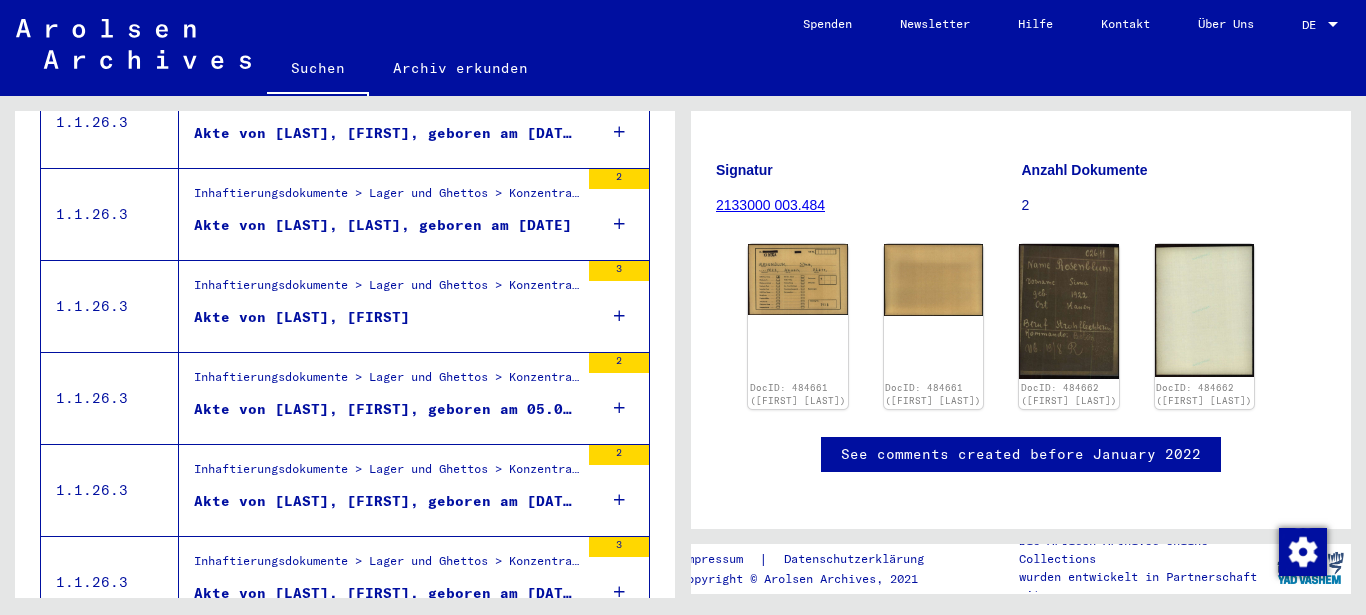 click on "Akte von [LAST], [FIRST], geboren am 05.07.1926" at bounding box center (386, 409) 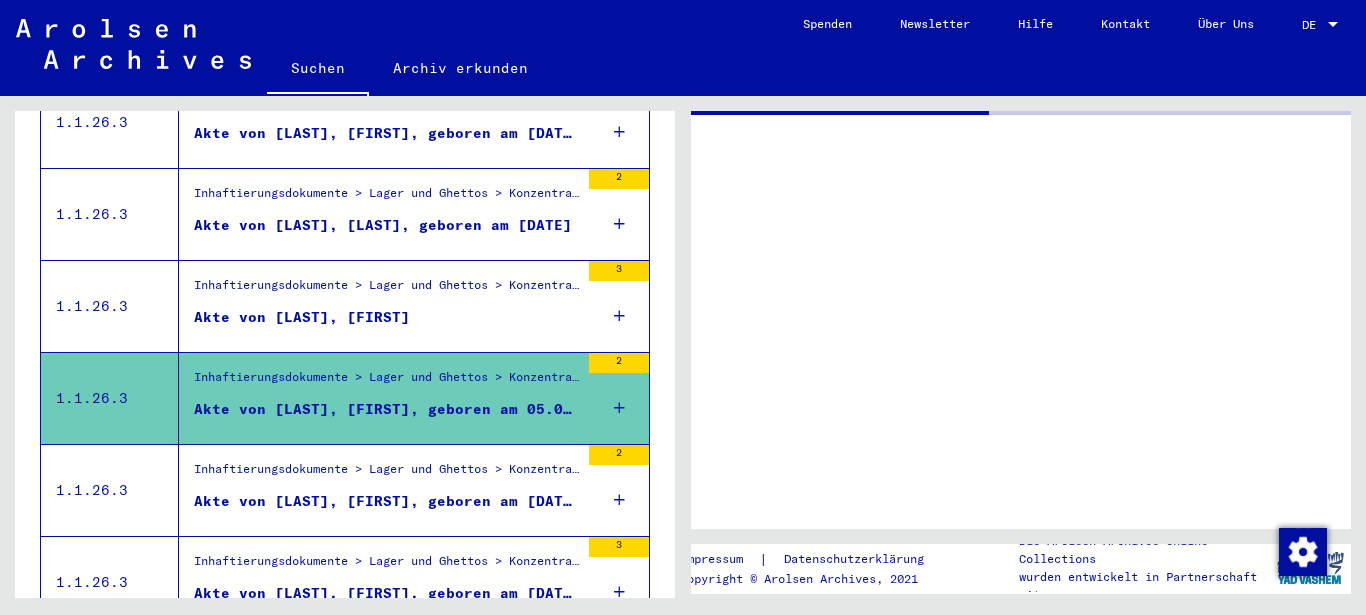 scroll, scrollTop: 0, scrollLeft: 0, axis: both 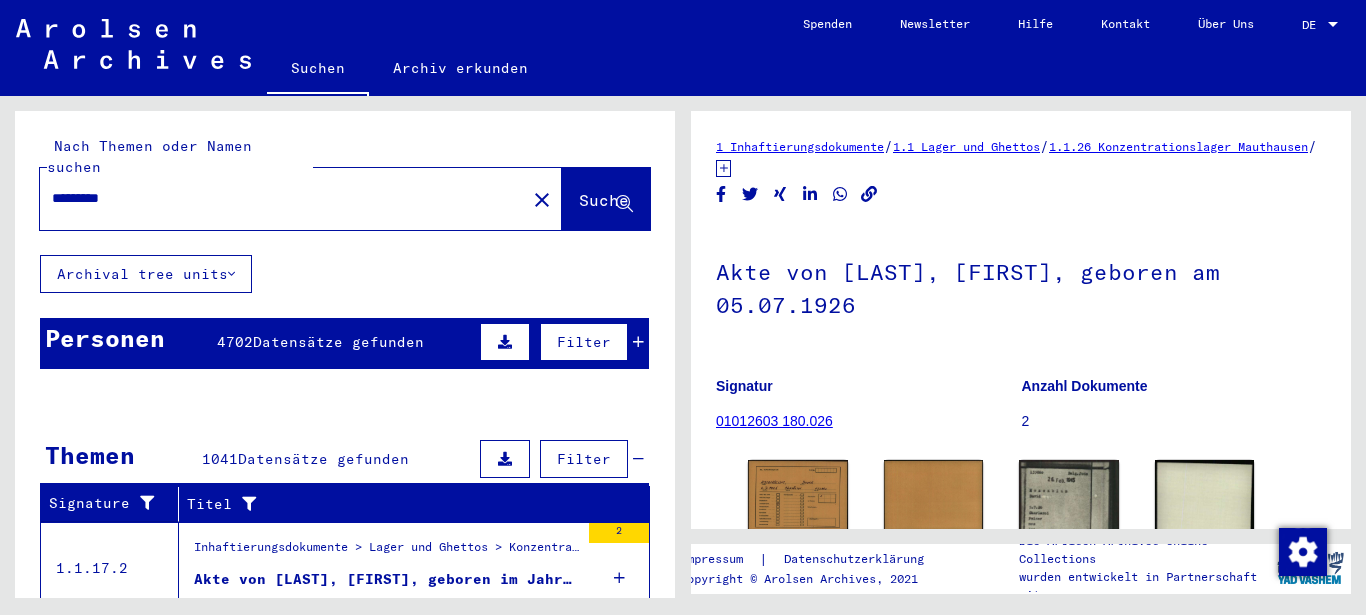 drag, startPoint x: 136, startPoint y: 179, endPoint x: 44, endPoint y: 180, distance: 92.00543 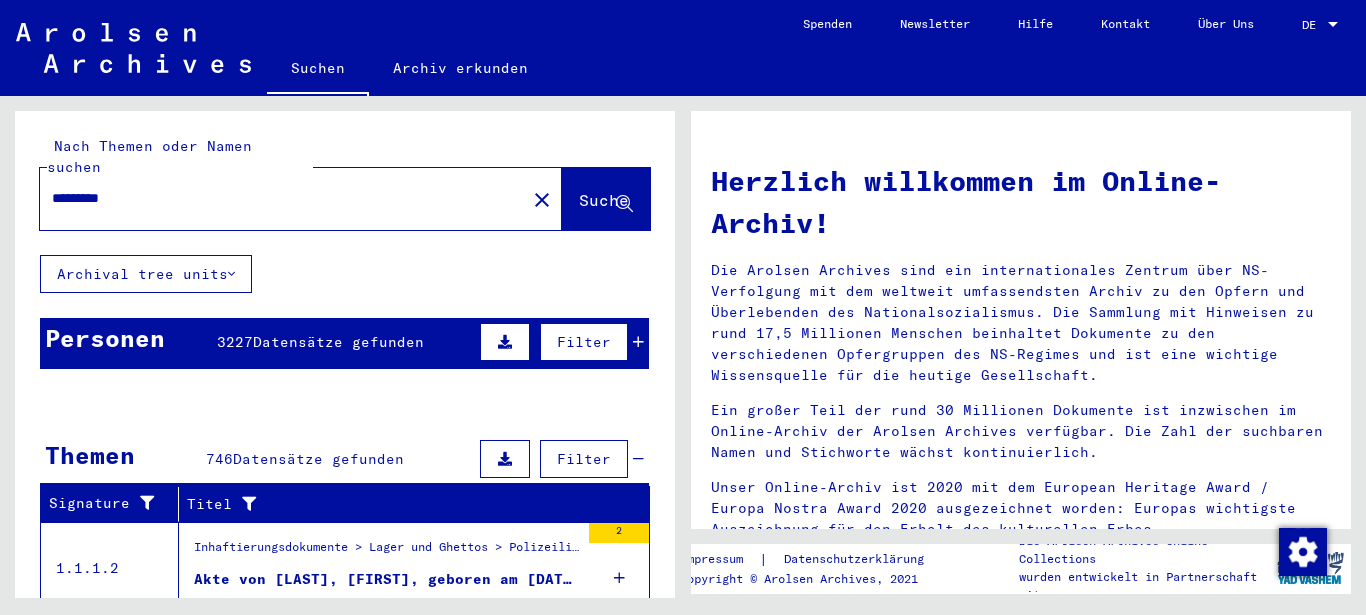 scroll, scrollTop: 324, scrollLeft: 0, axis: vertical 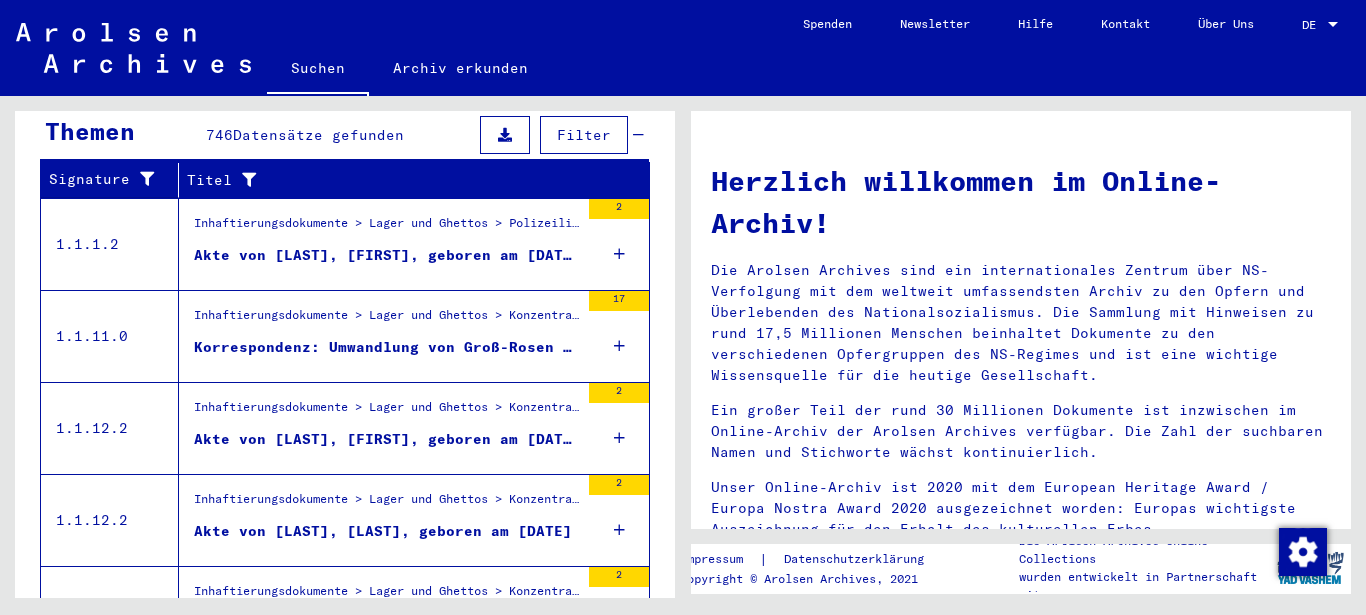 click on "Akte von [LAST], [FIRST], geboren am [DATE]" at bounding box center [386, 439] 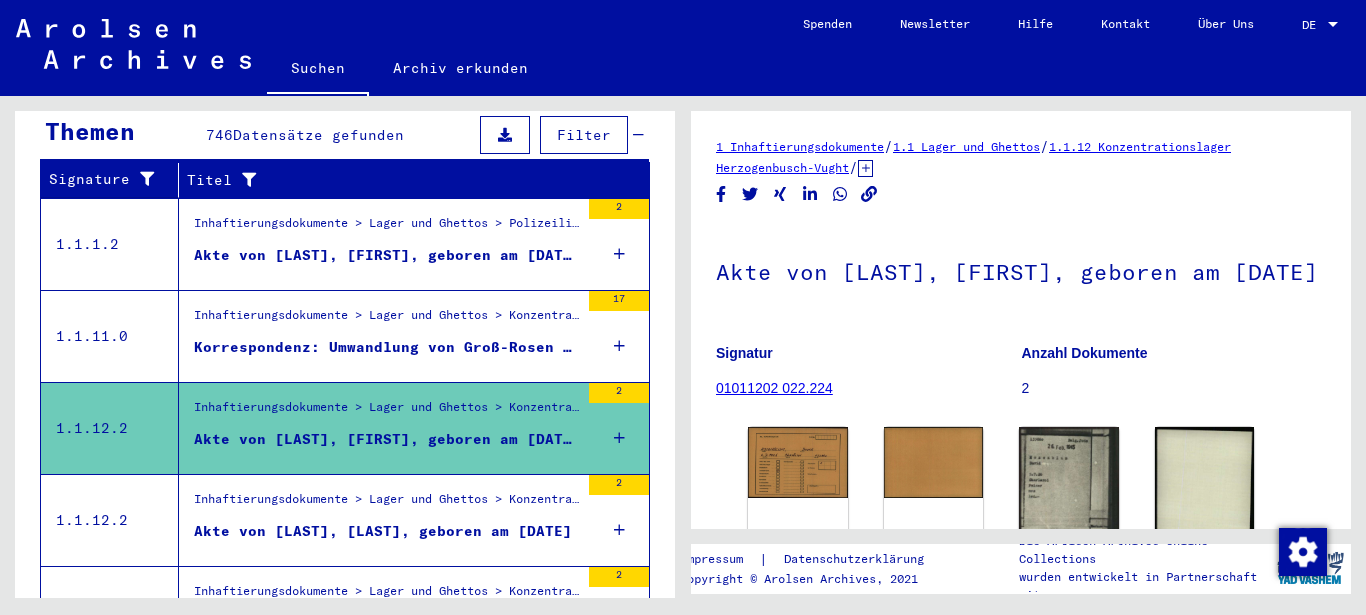 scroll, scrollTop: 325, scrollLeft: 0, axis: vertical 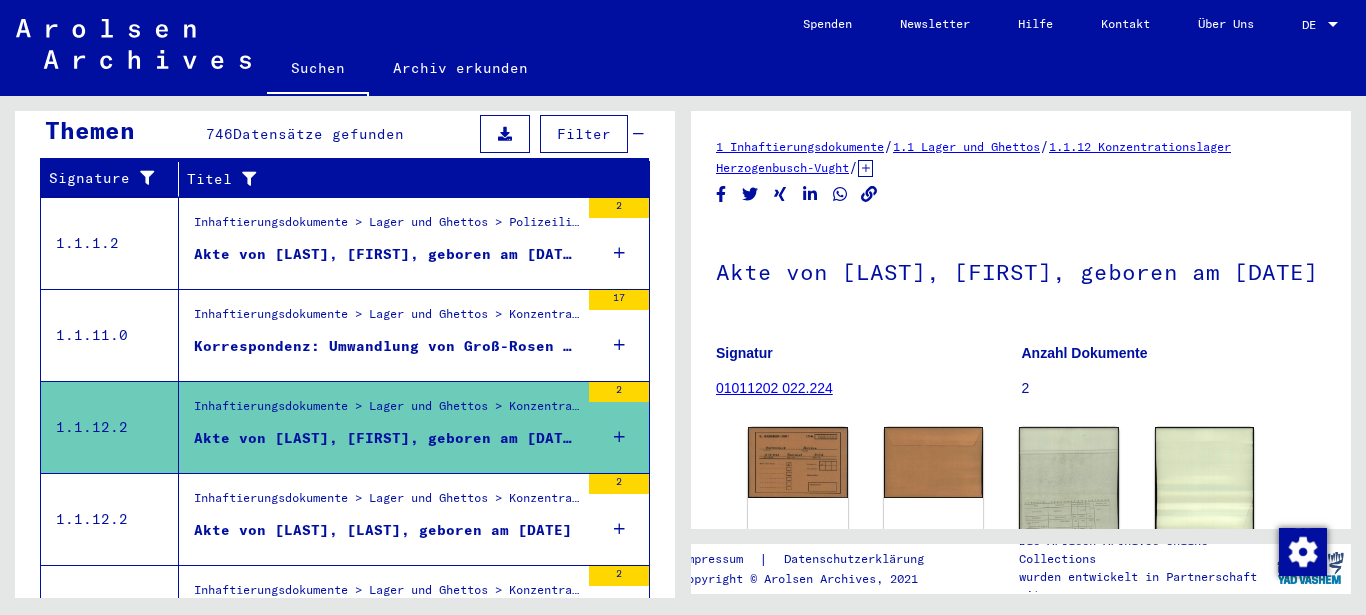 click on "Inhaftierungsdokumente > Lager und Ghettos > Polizeiliches Durchgangslager Amersfoort > Individuelle Unterlagen Amersfoort > Individuelle Häftlings Unterlagen > Akten mit Namen ab HAGE" at bounding box center [386, 228] 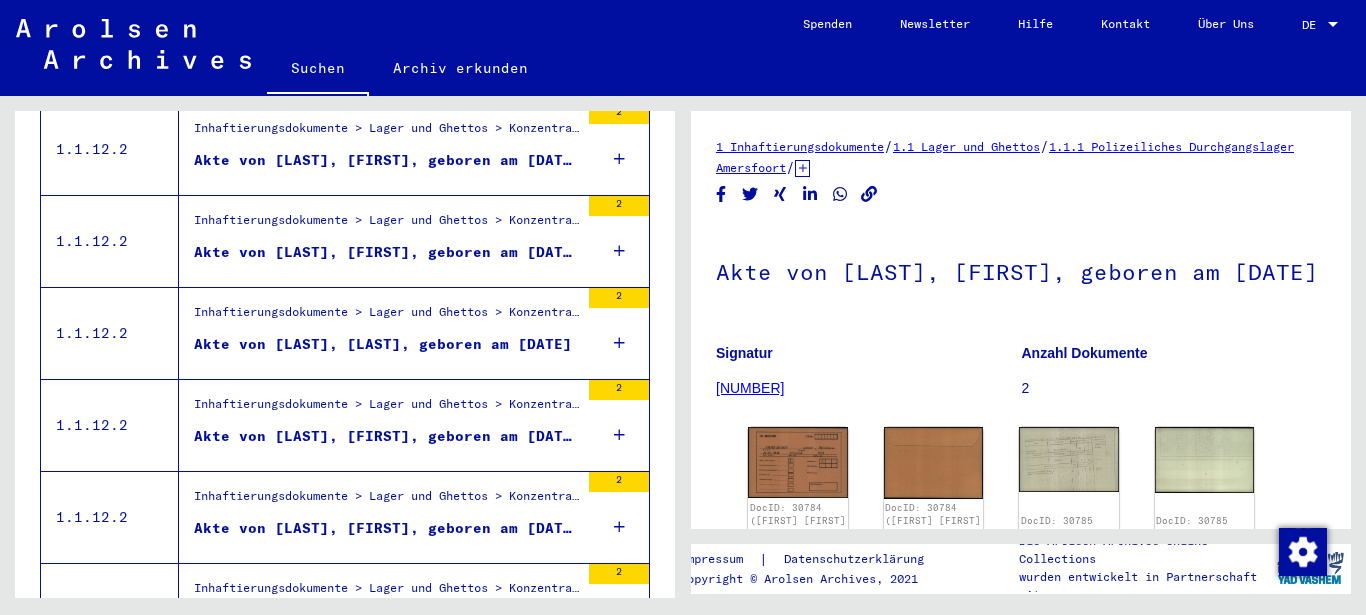 scroll, scrollTop: 973, scrollLeft: 0, axis: vertical 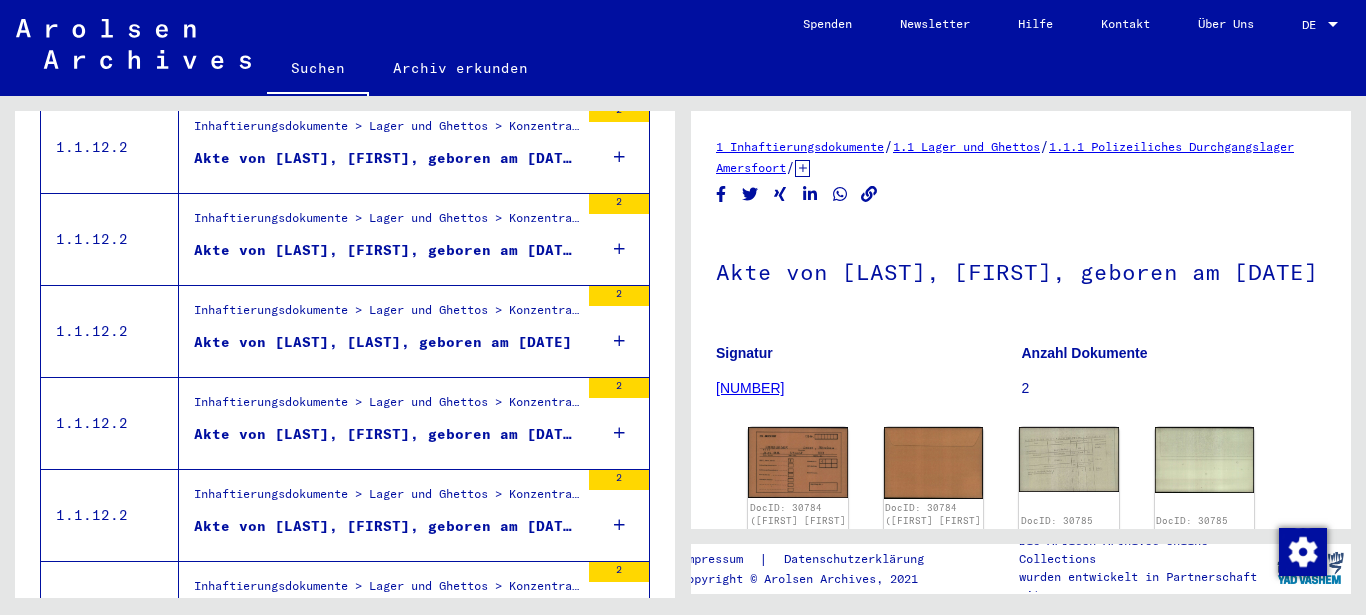 click on "Akte von [LAST], [LAST], geboren am [DATE]" at bounding box center [383, 342] 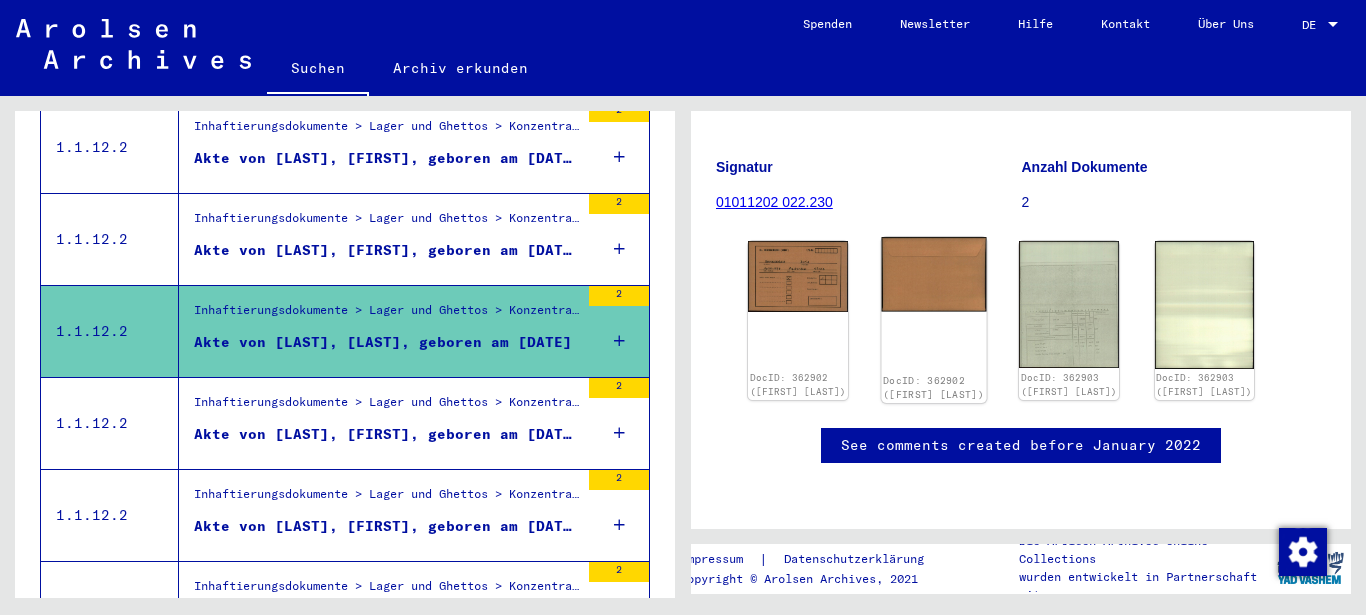 scroll, scrollTop: 108, scrollLeft: 0, axis: vertical 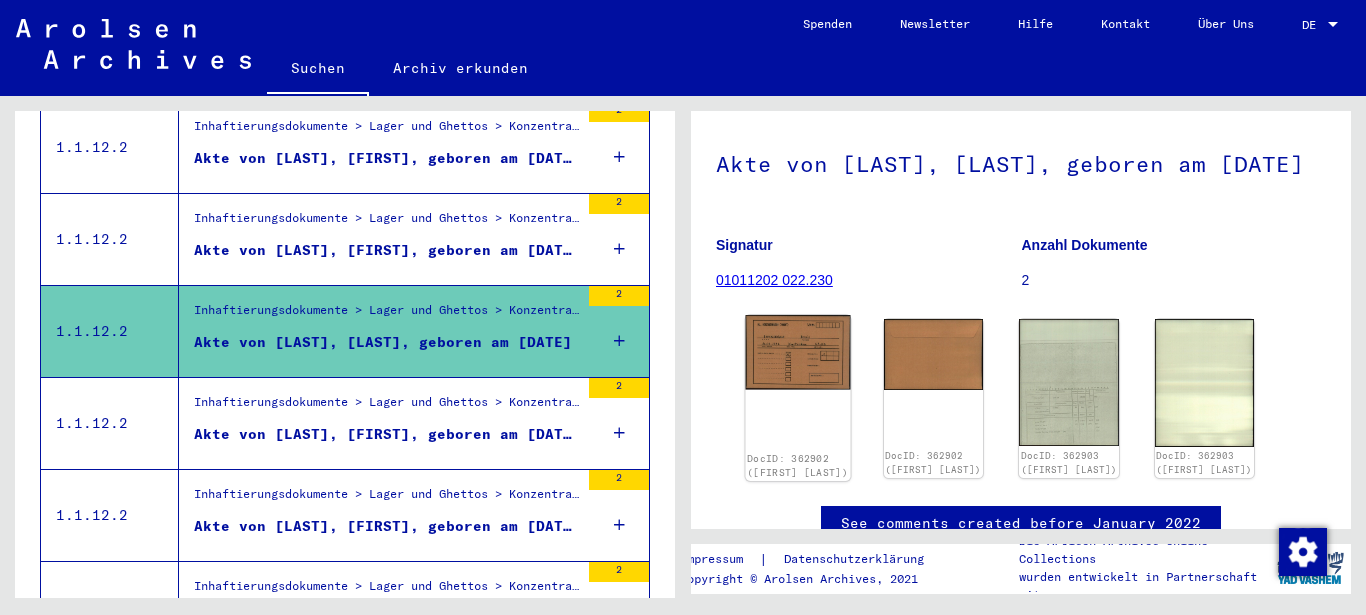 click 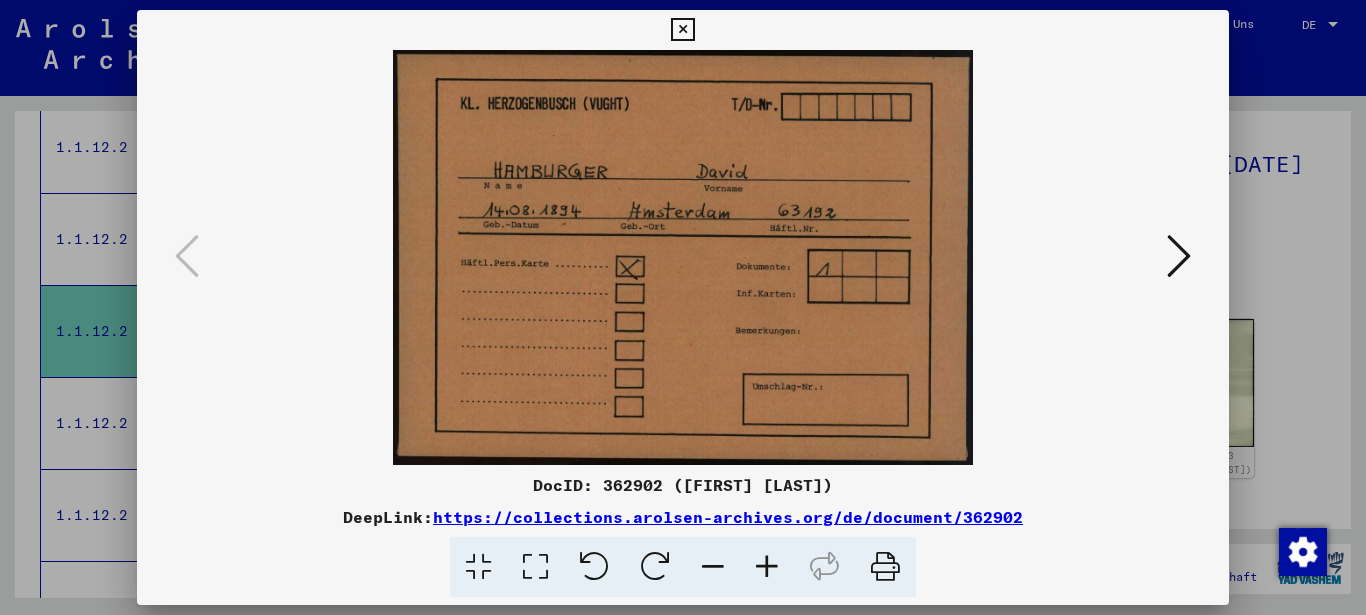 click at bounding box center [1179, 256] 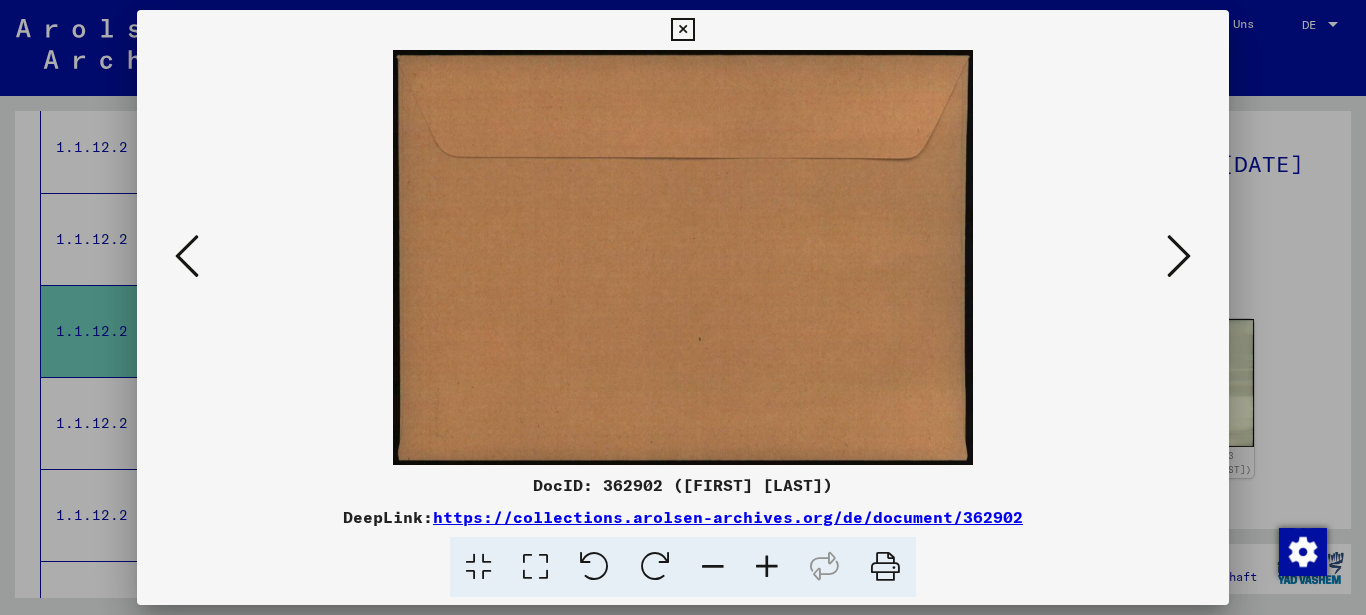 click at bounding box center [1179, 256] 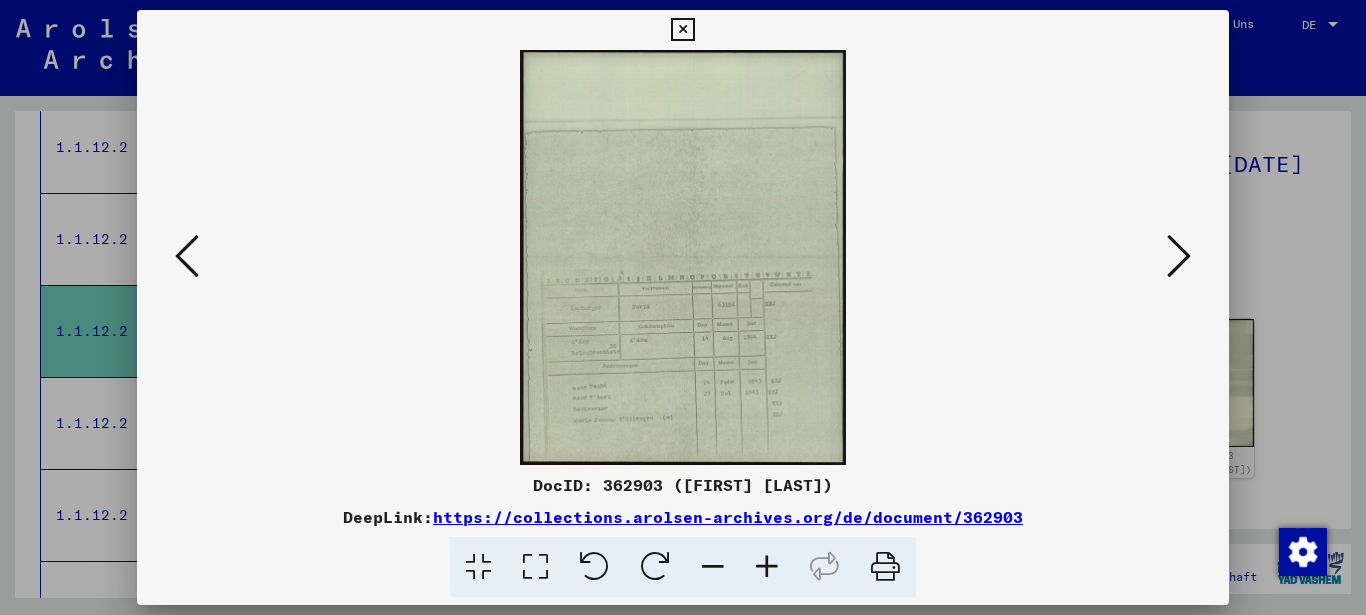 click at bounding box center (767, 567) 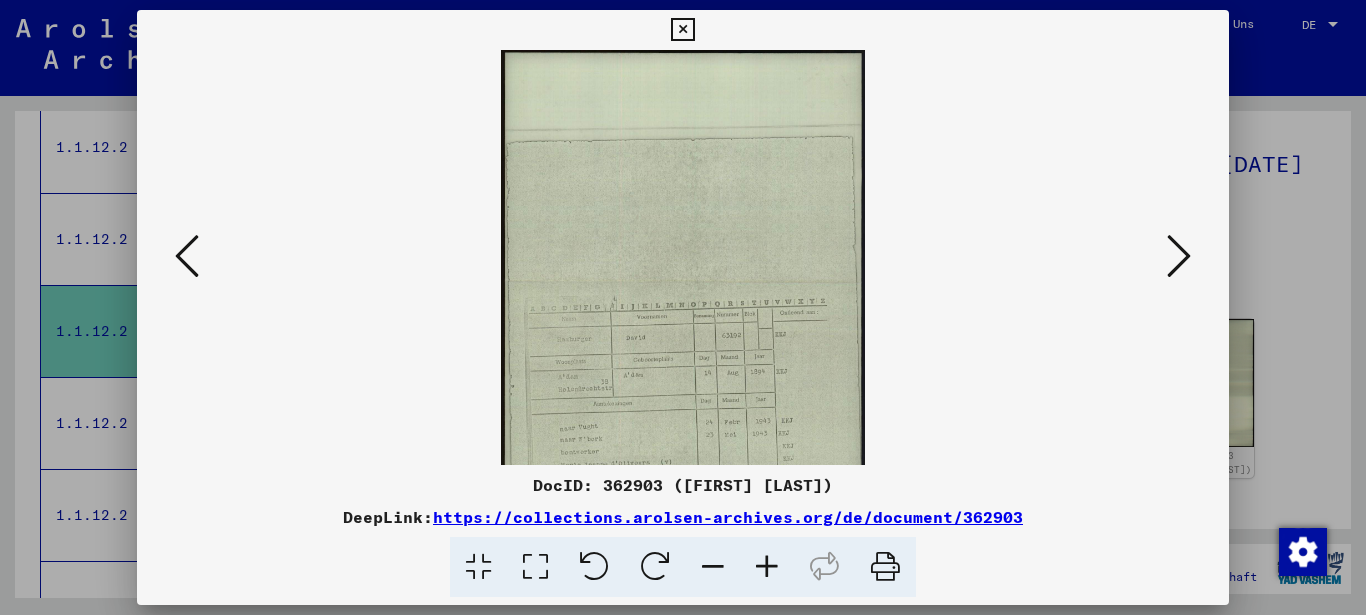 click at bounding box center (767, 567) 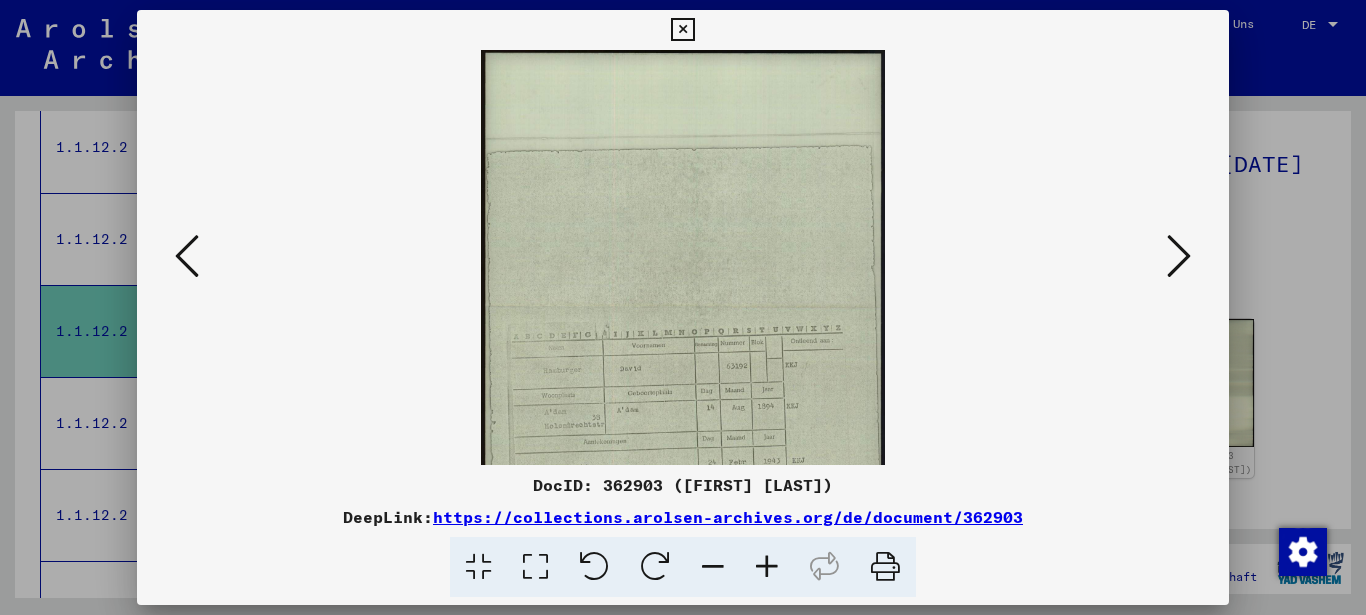 click at bounding box center (767, 567) 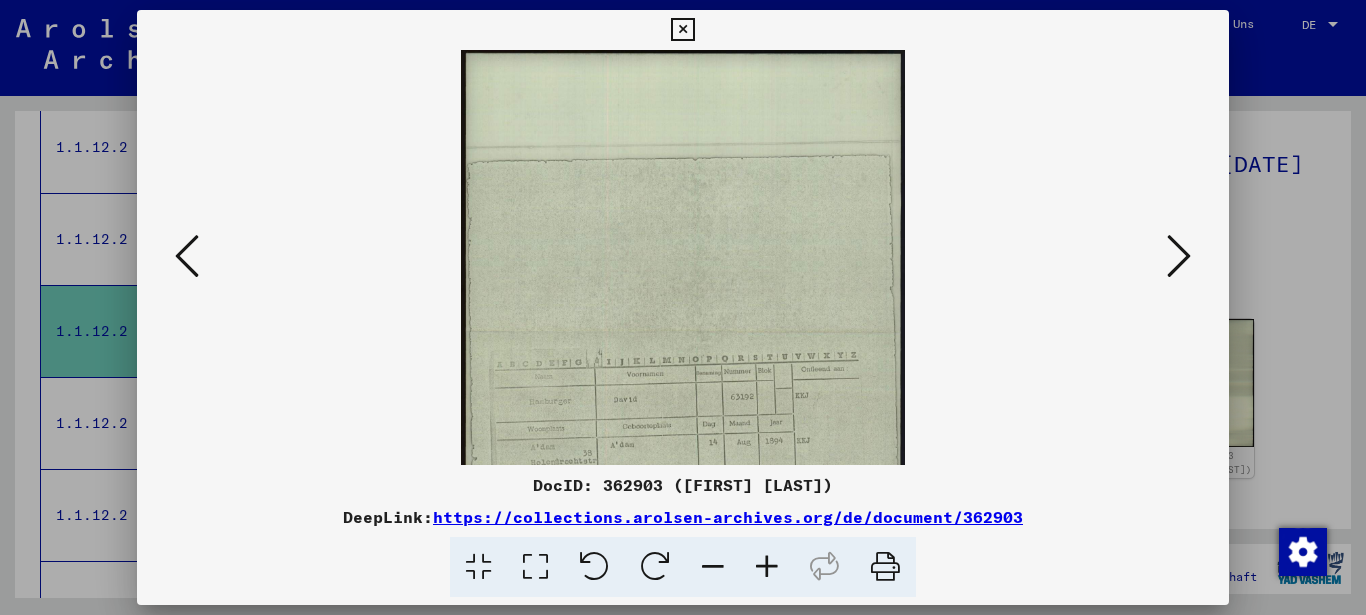 click at bounding box center [767, 567] 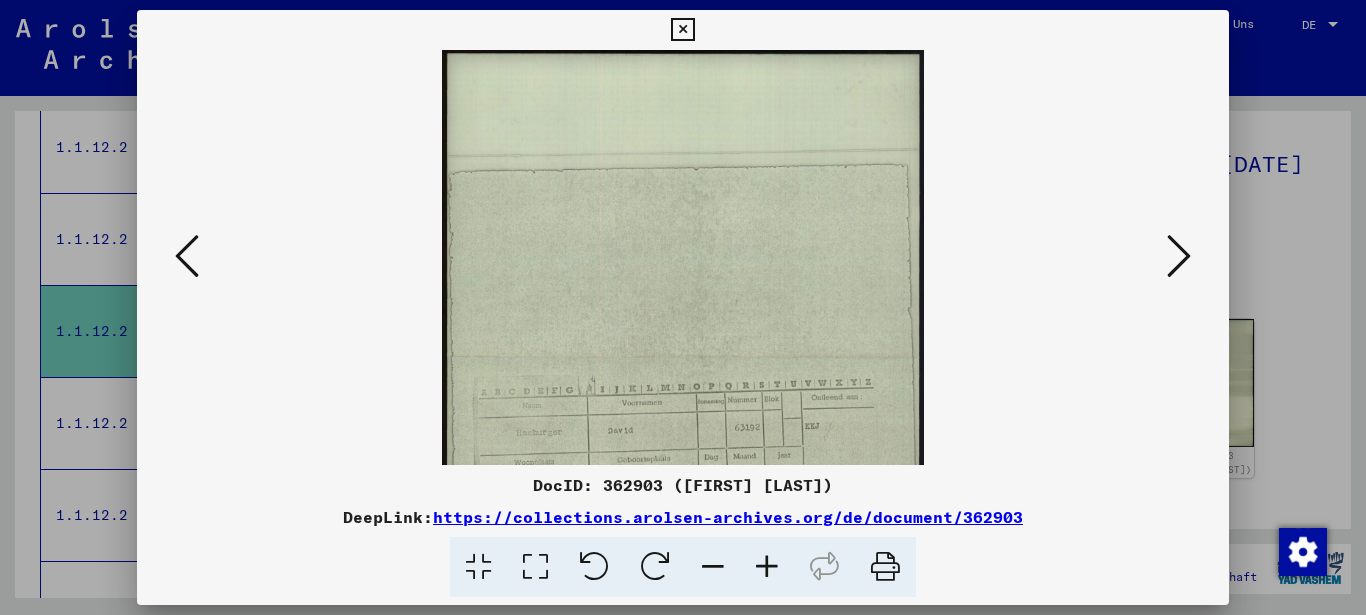 click at bounding box center (767, 567) 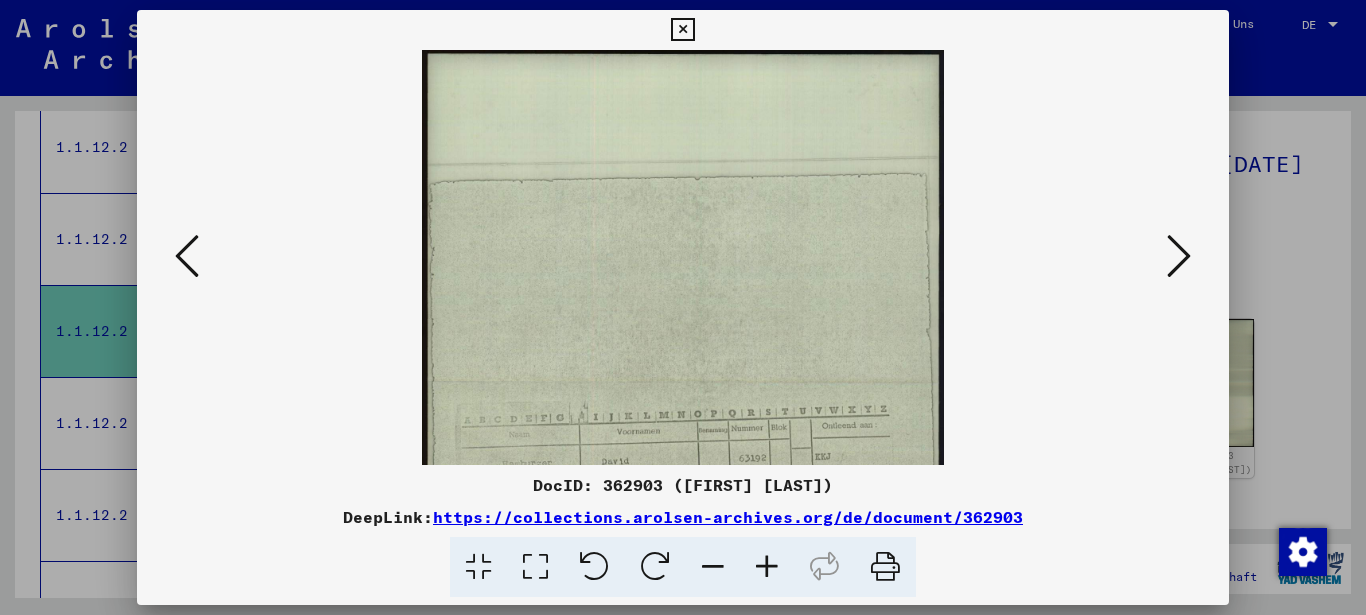 click at bounding box center [767, 567] 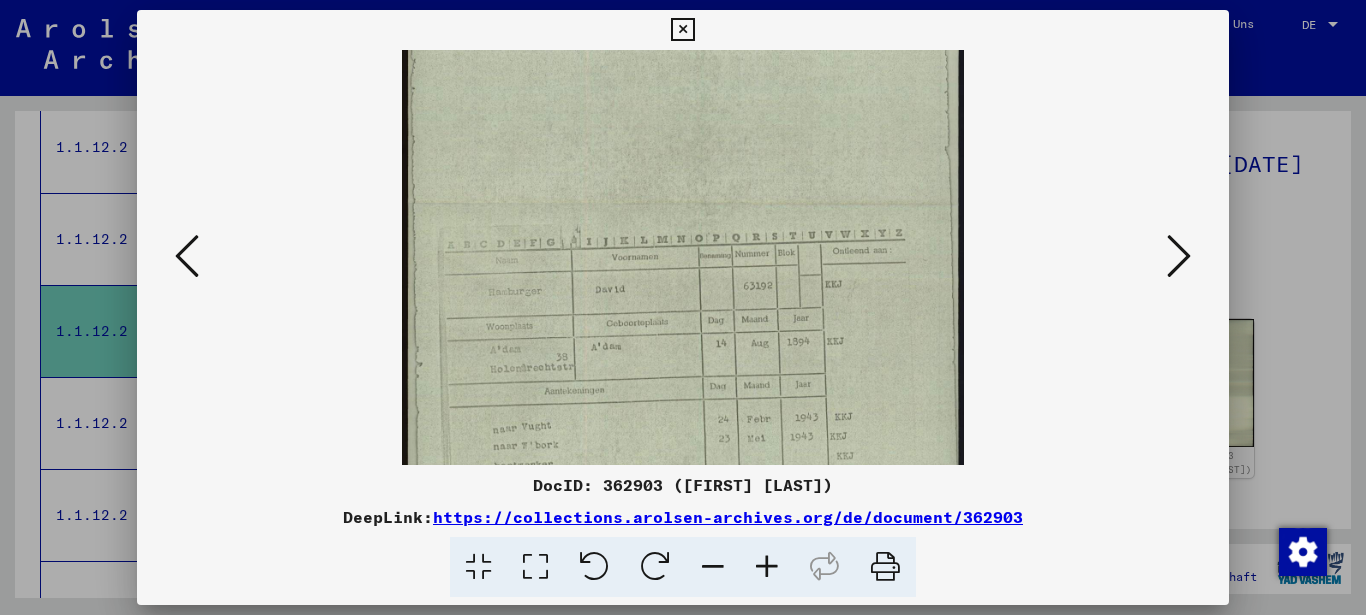 scroll, scrollTop: 285, scrollLeft: 0, axis: vertical 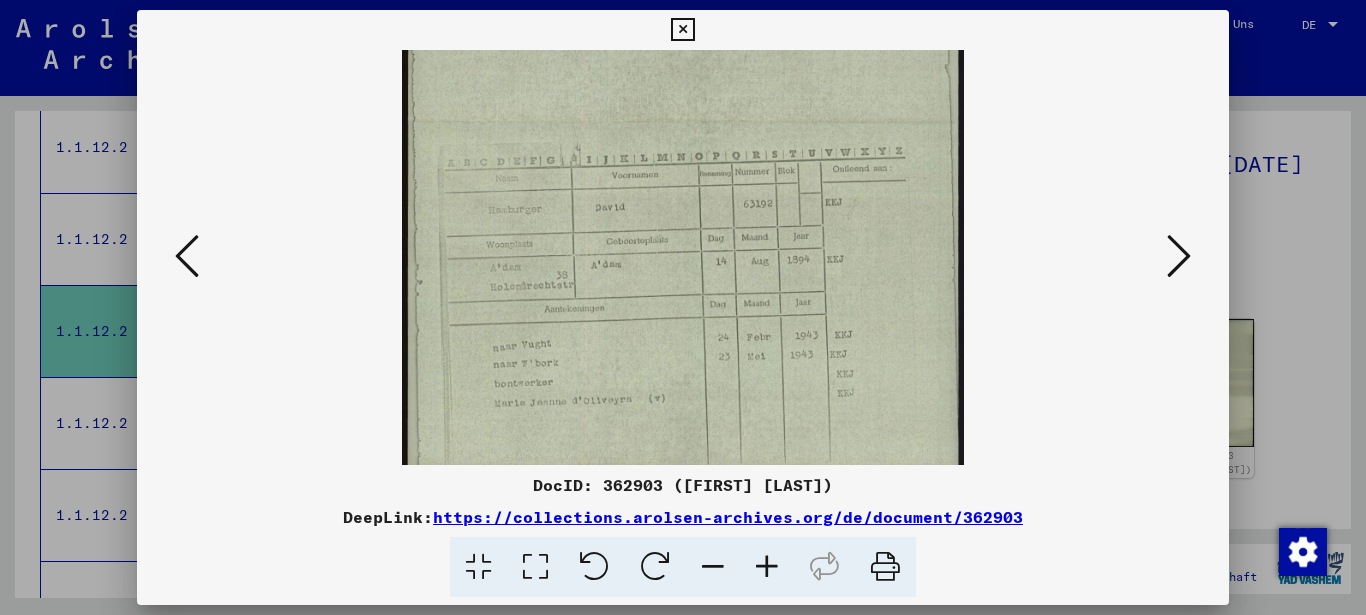 drag, startPoint x: 698, startPoint y: 408, endPoint x: 767, endPoint y: 123, distance: 293.2337 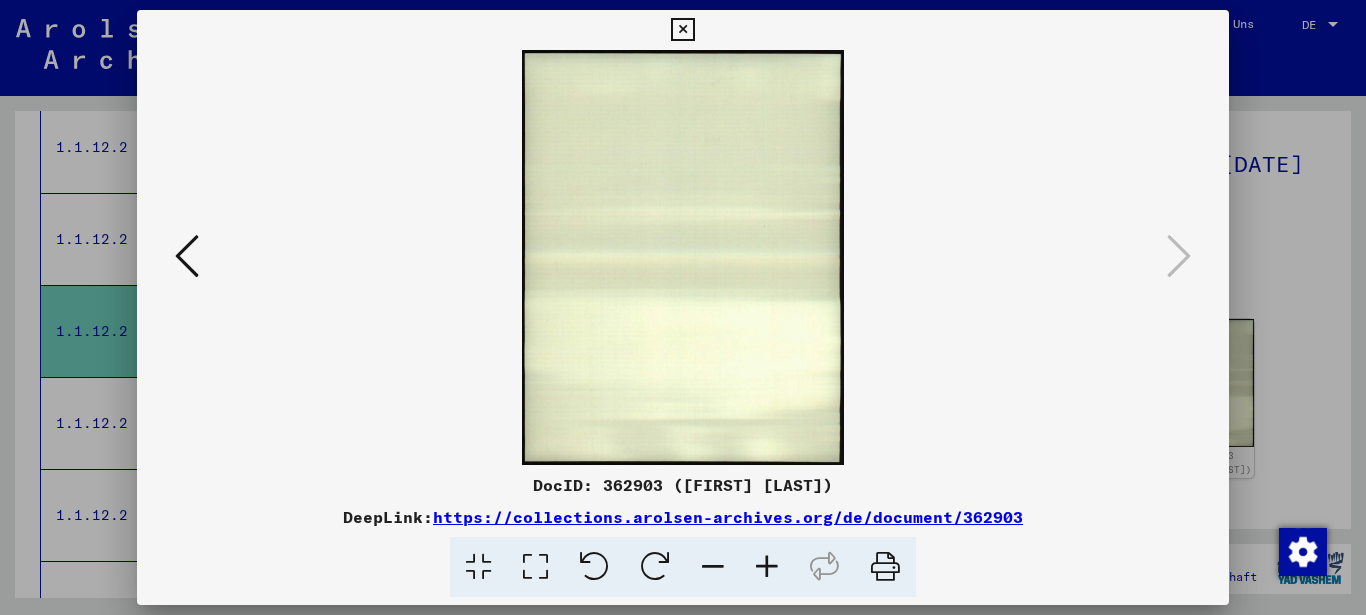 scroll, scrollTop: 0, scrollLeft: 0, axis: both 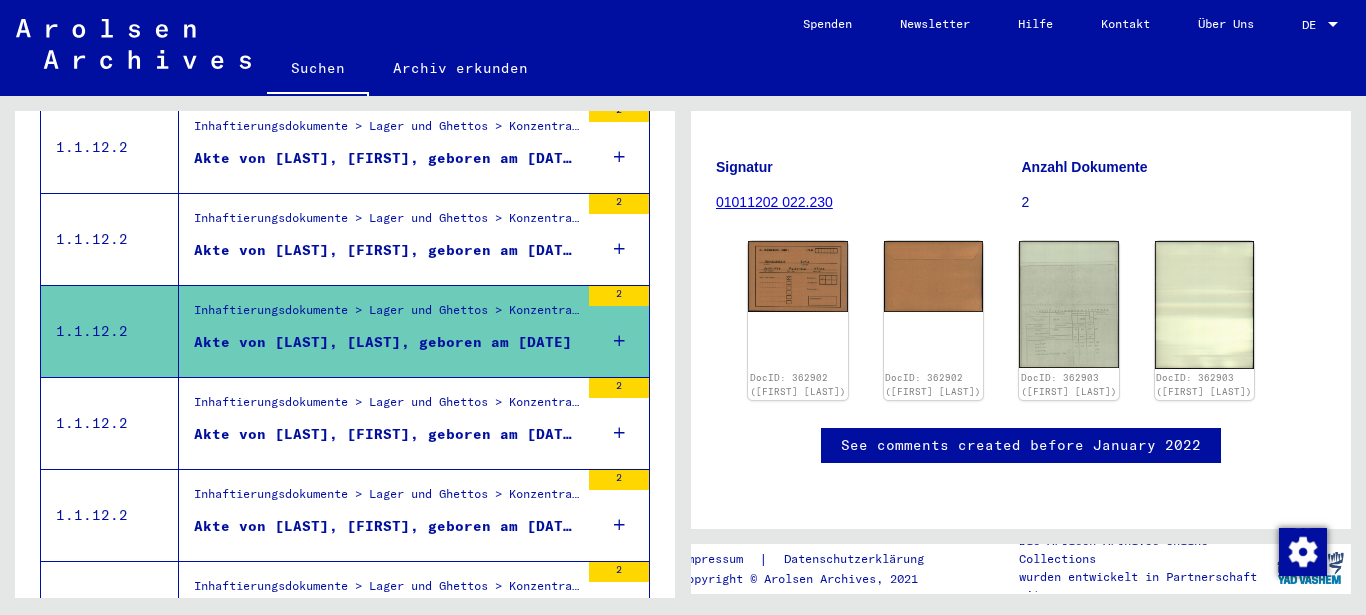 click on "Akte von [LAST], [FIRST], geboren am [DATE]" at bounding box center (386, 434) 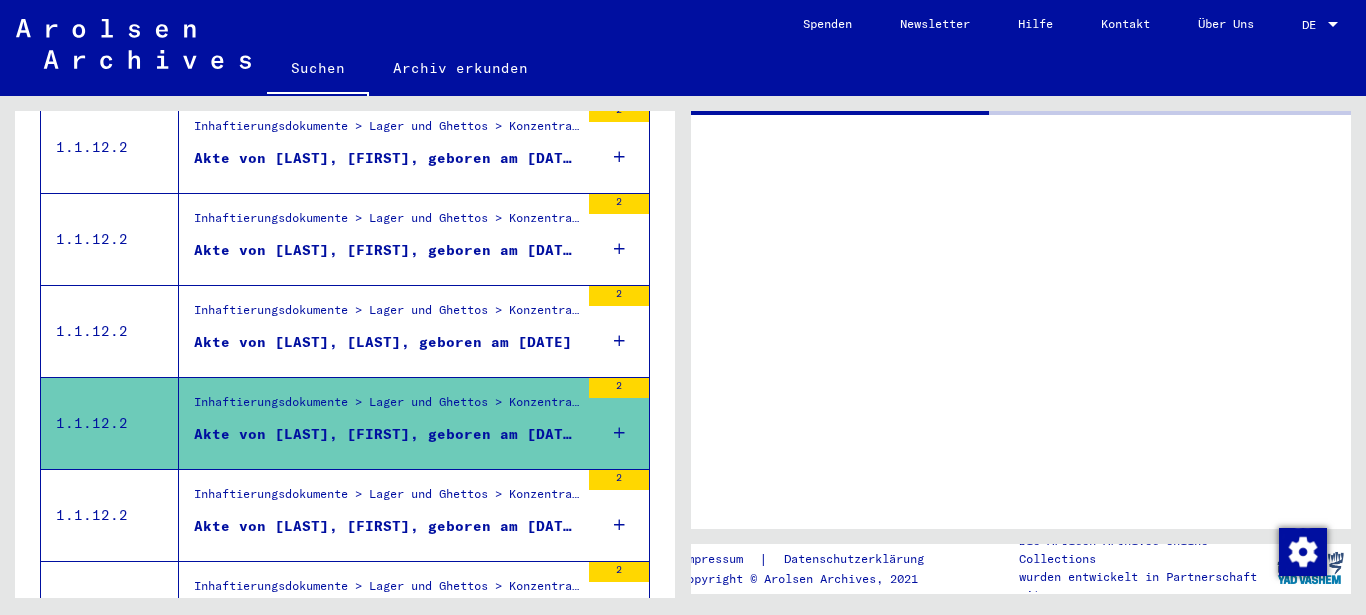 scroll, scrollTop: 0, scrollLeft: 0, axis: both 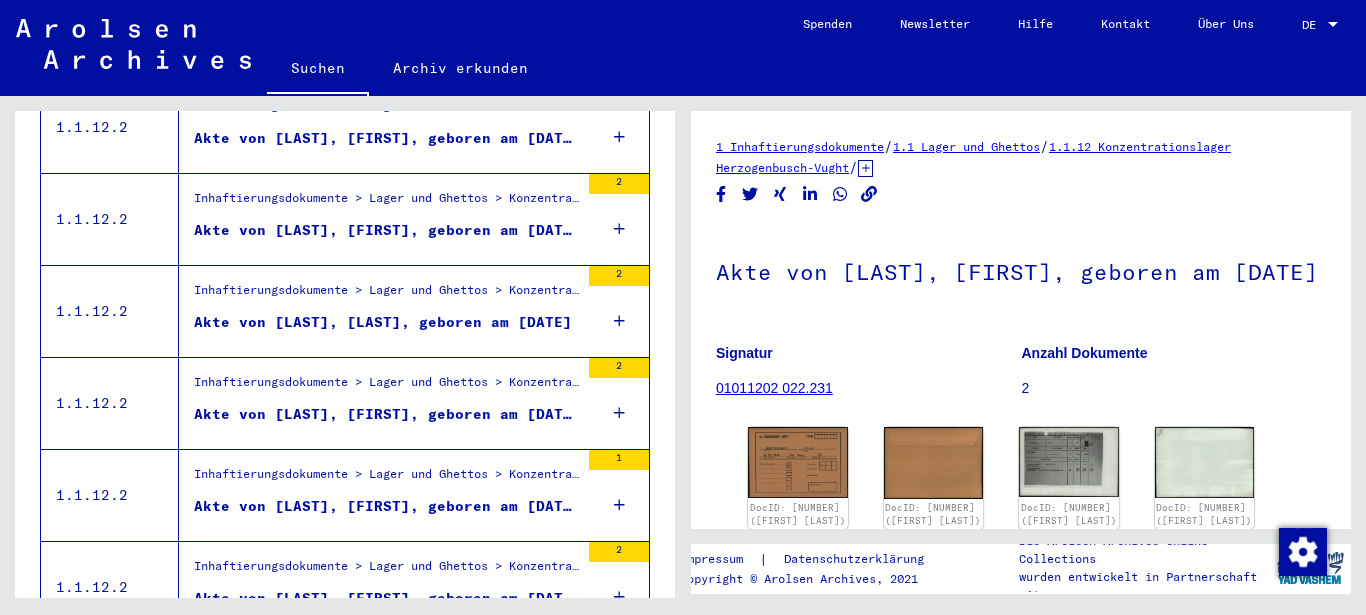 click on "Akte von [LAST], [FIRST], geboren am [DATE]" at bounding box center [386, 506] 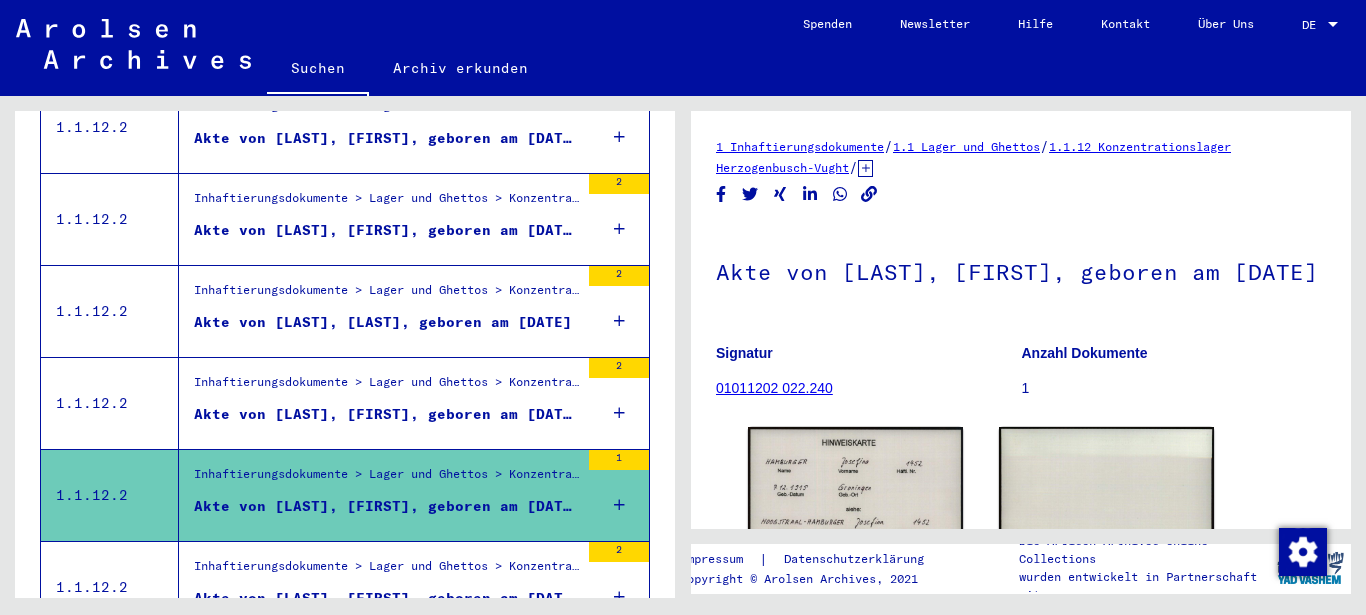 scroll, scrollTop: 1945, scrollLeft: 0, axis: vertical 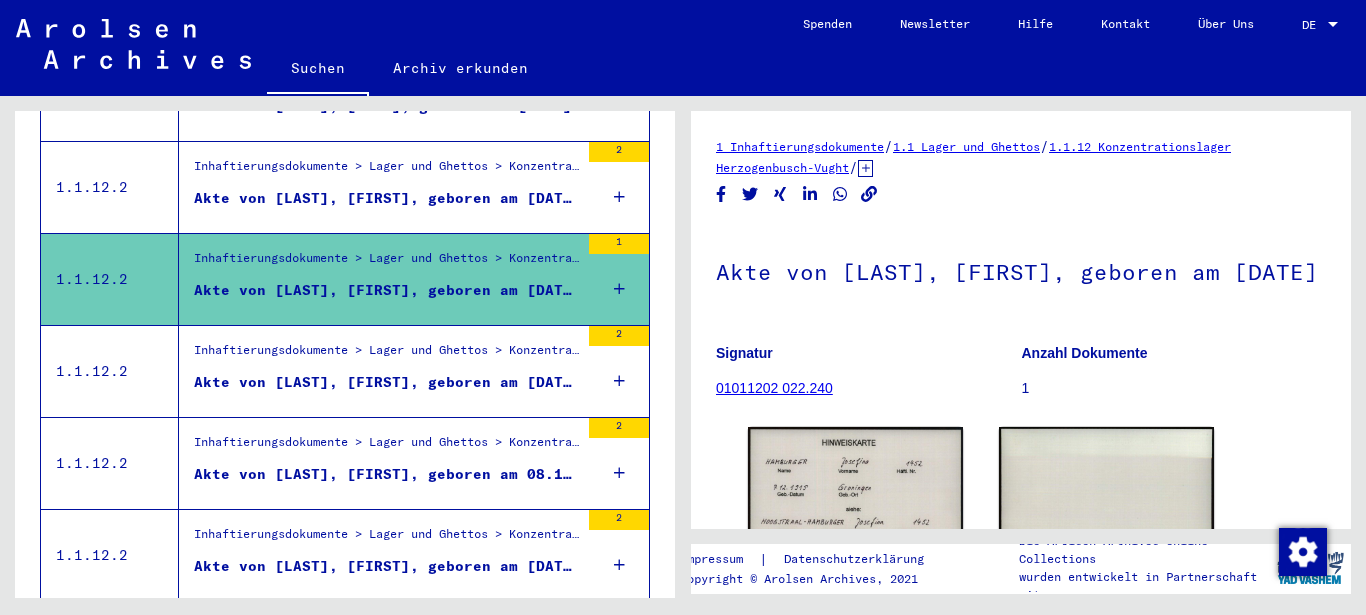 click on "Akte von [LAST], [FIRST], geboren am 08.12.1891" at bounding box center [386, 474] 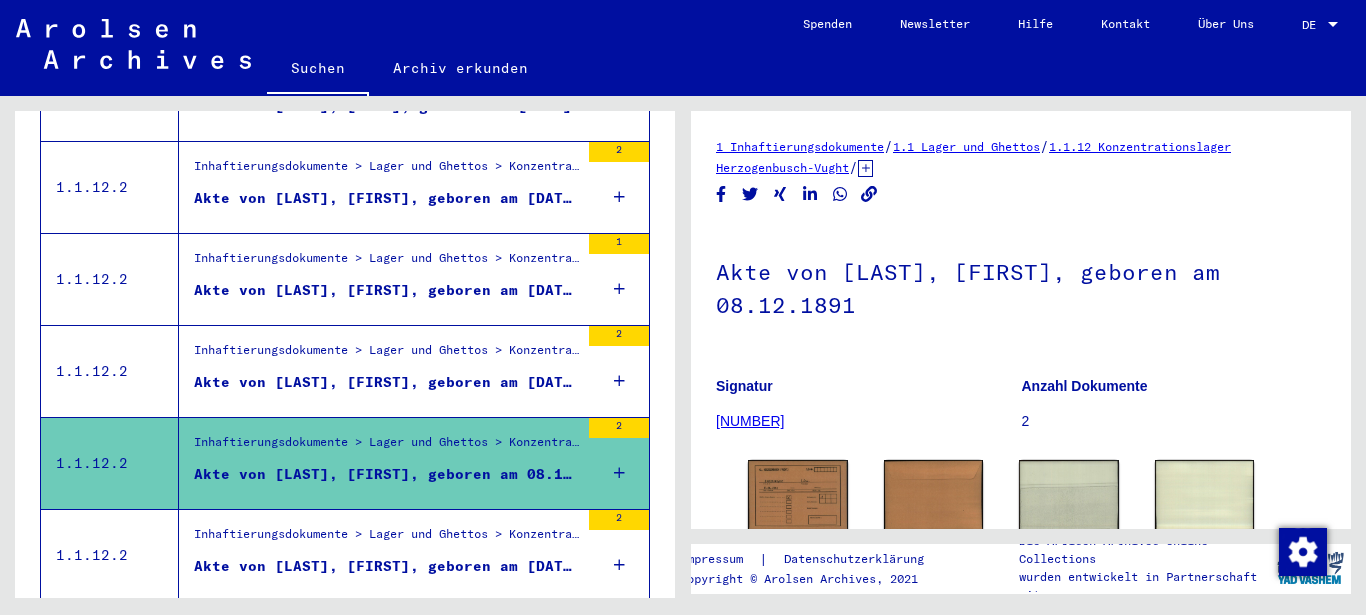 scroll, scrollTop: 216, scrollLeft: 0, axis: vertical 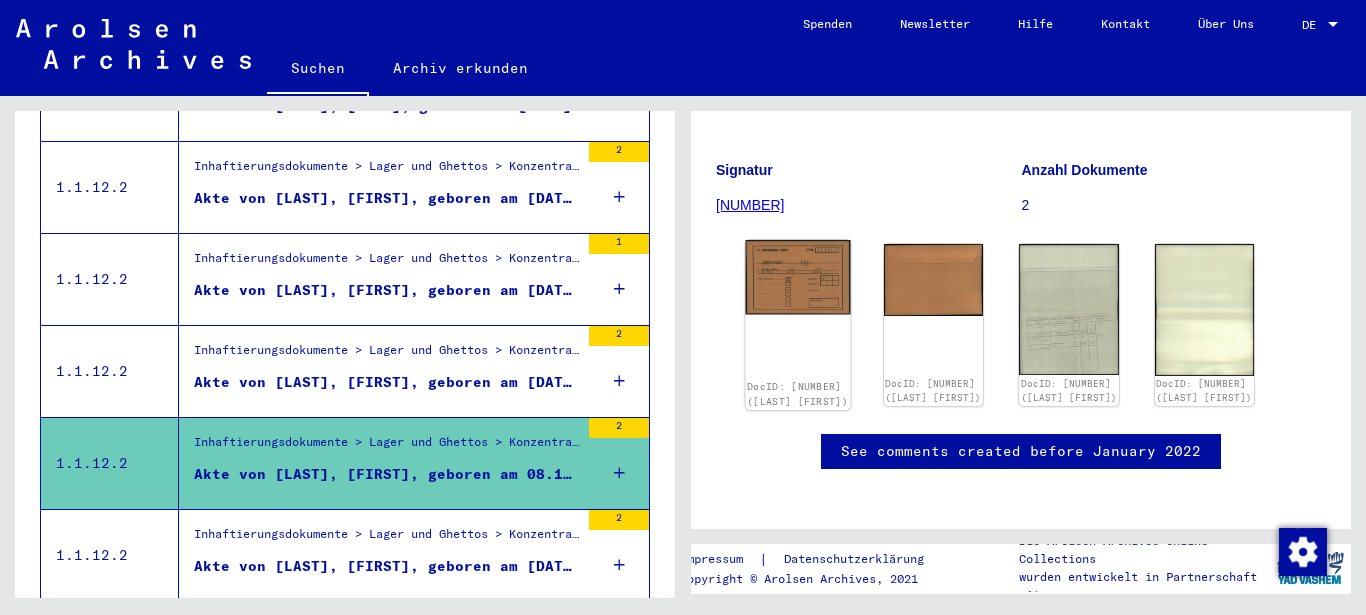 click 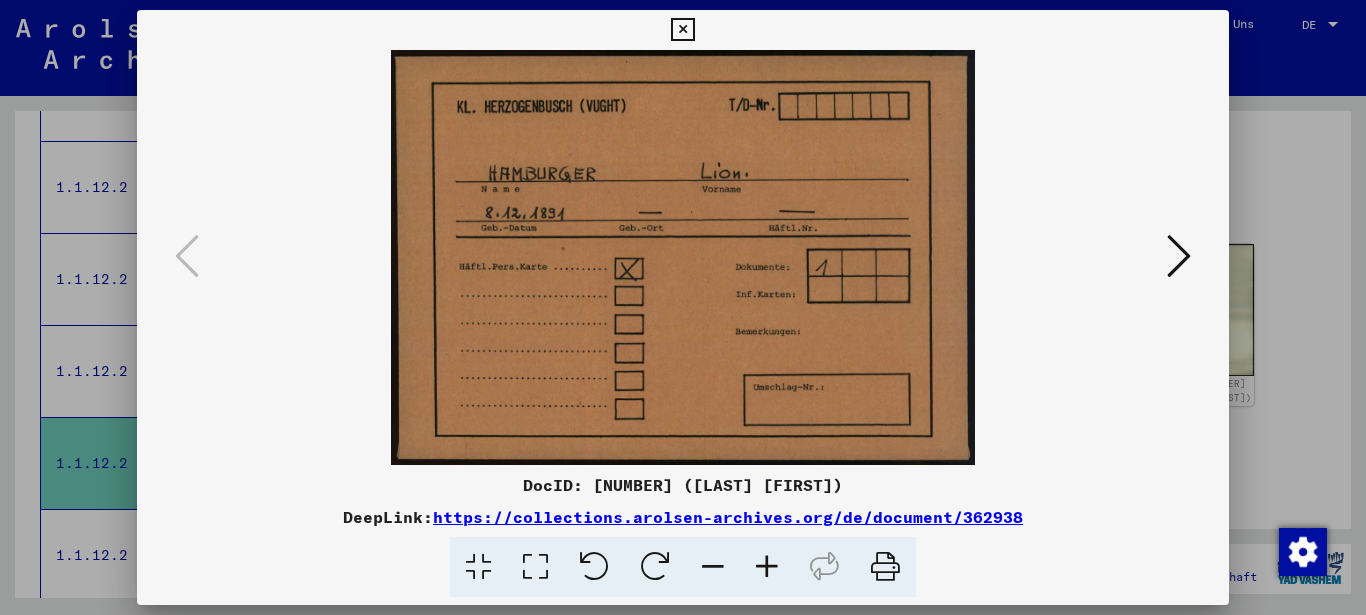 click at bounding box center [1179, 256] 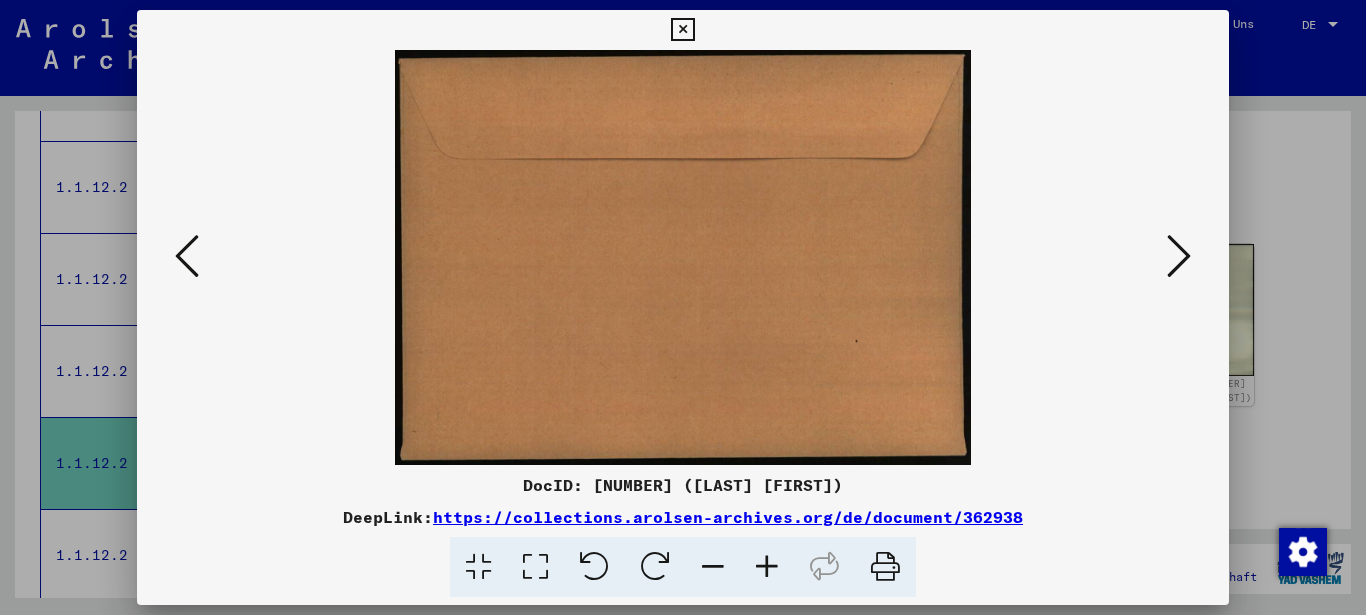 click at bounding box center [1179, 256] 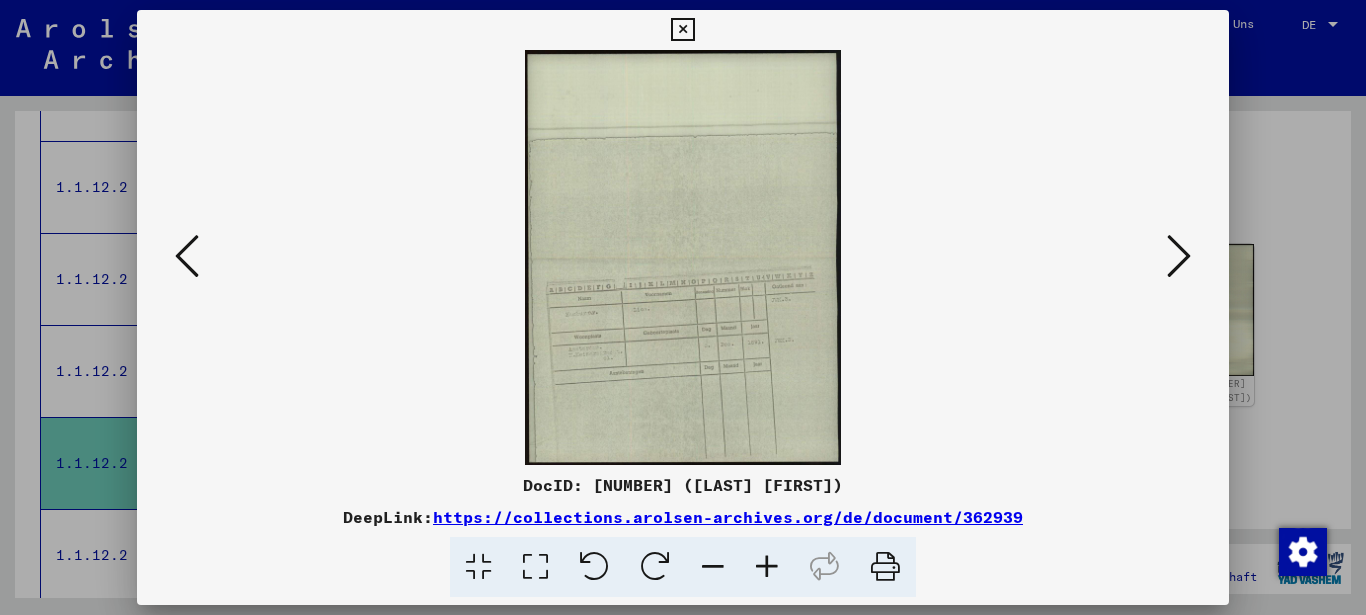 click at bounding box center (1179, 256) 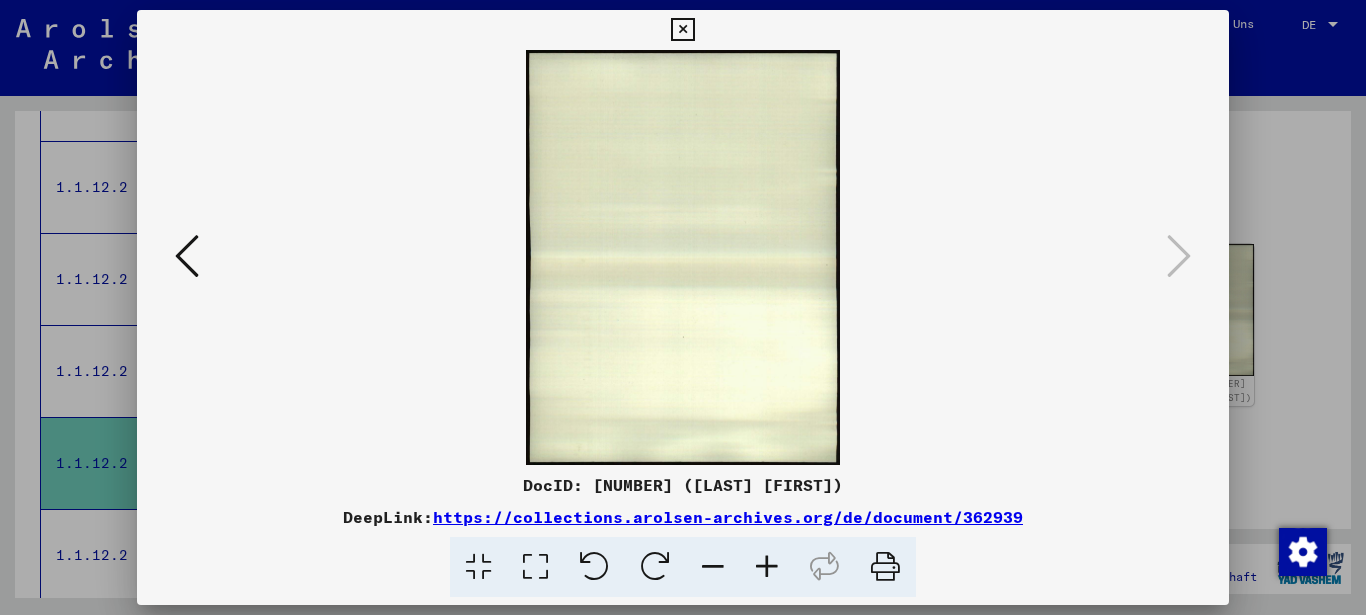click at bounding box center (682, 30) 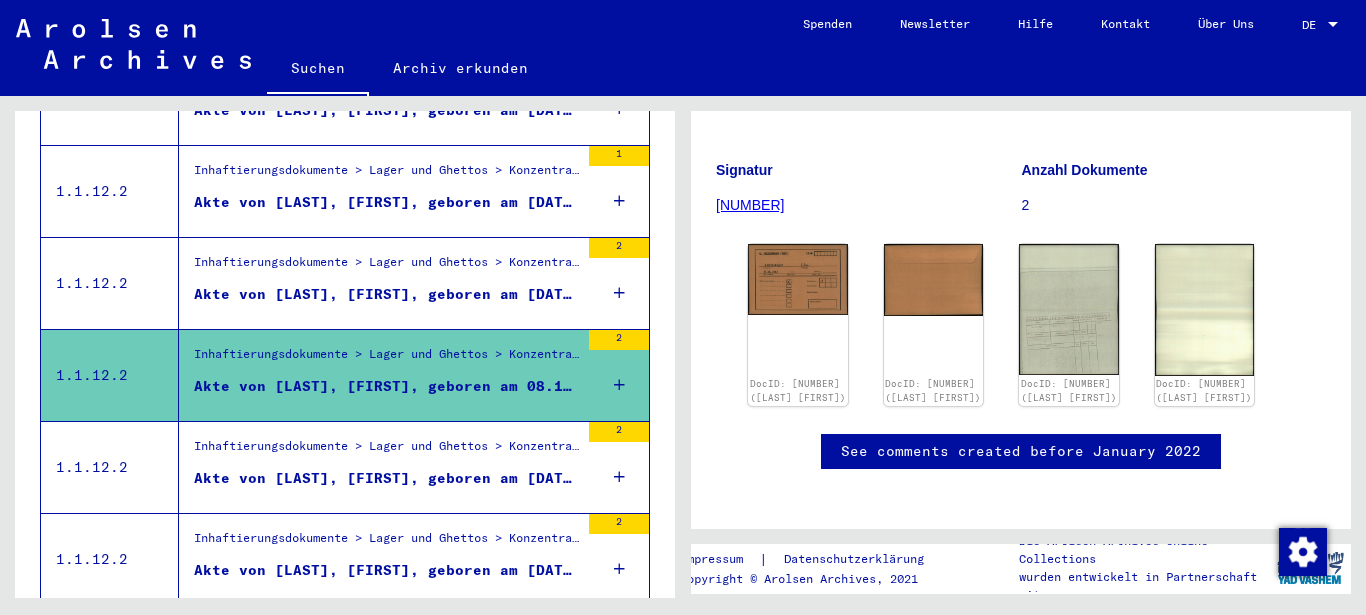 scroll, scrollTop: 2269, scrollLeft: 0, axis: vertical 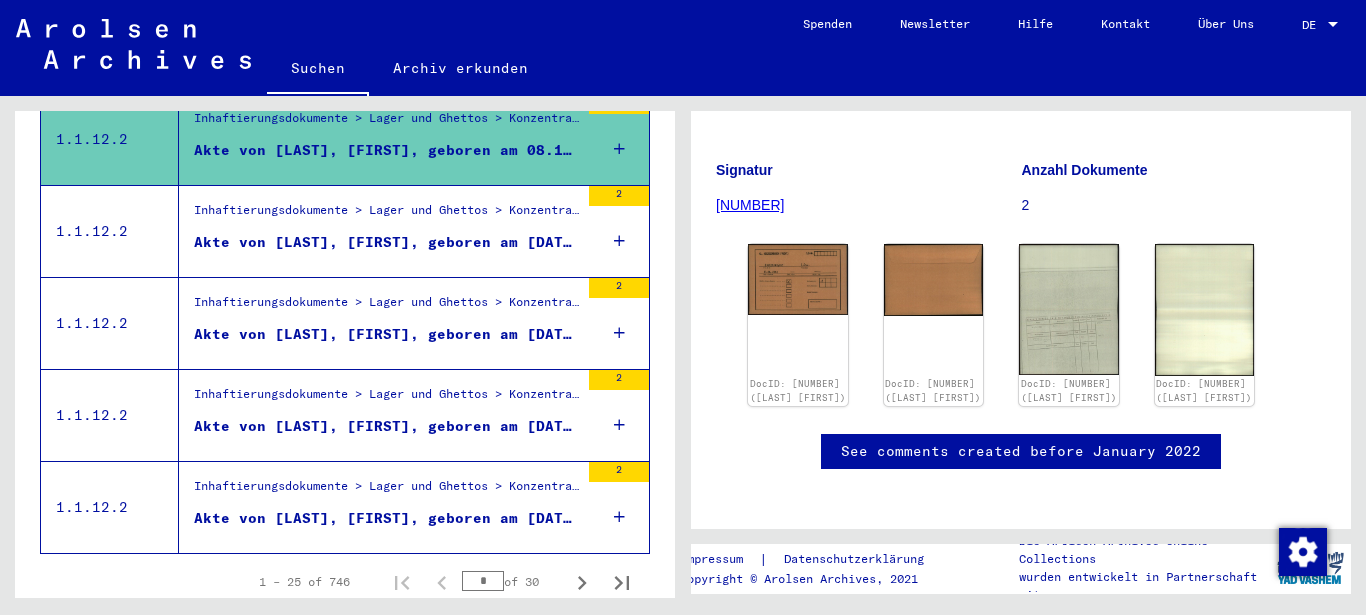 click on "Akte von [LAST], [FIRST], geboren am [DATE]" at bounding box center [386, 426] 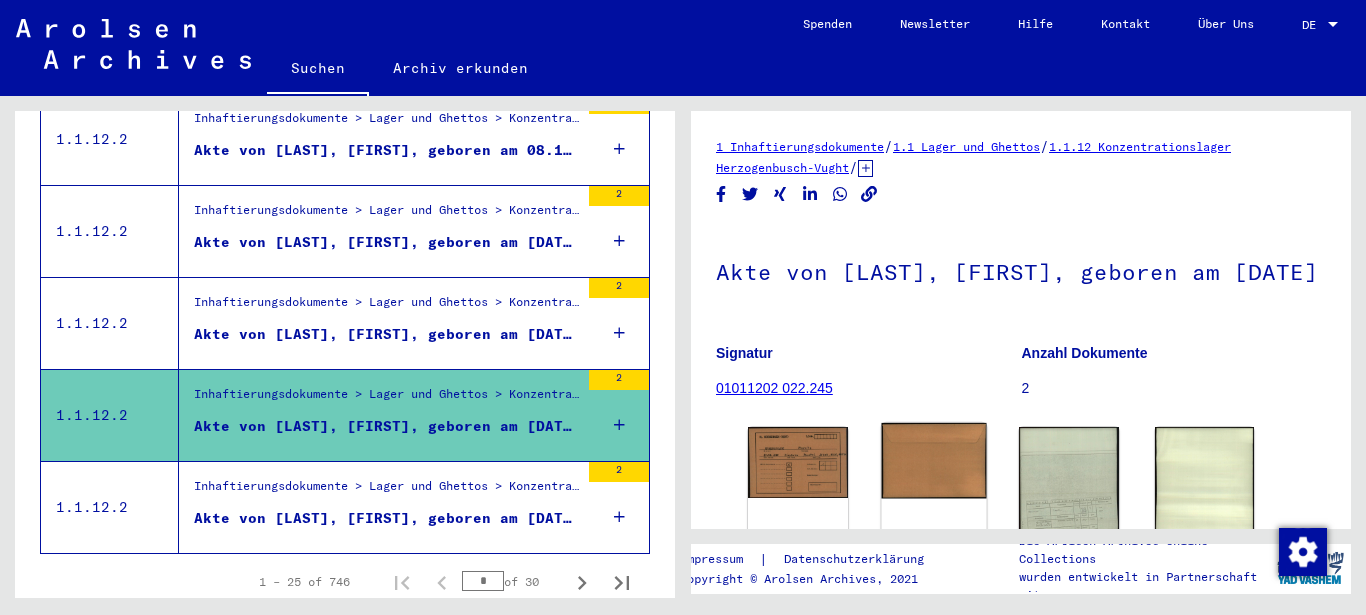 scroll, scrollTop: 216, scrollLeft: 0, axis: vertical 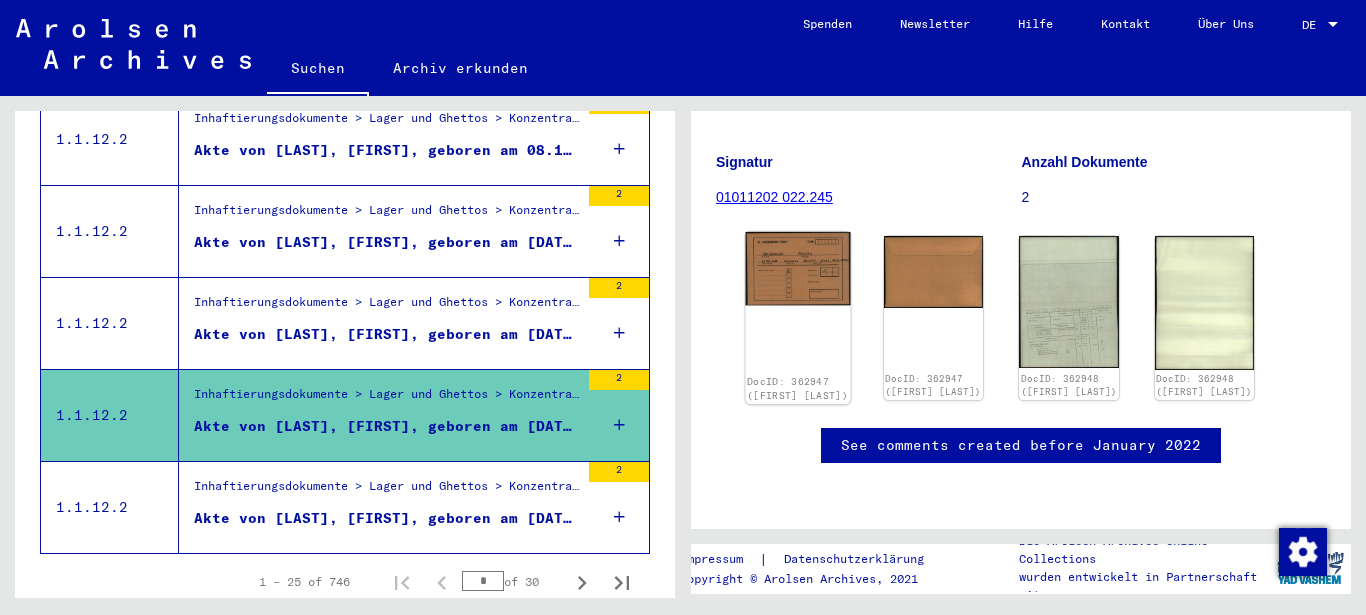click 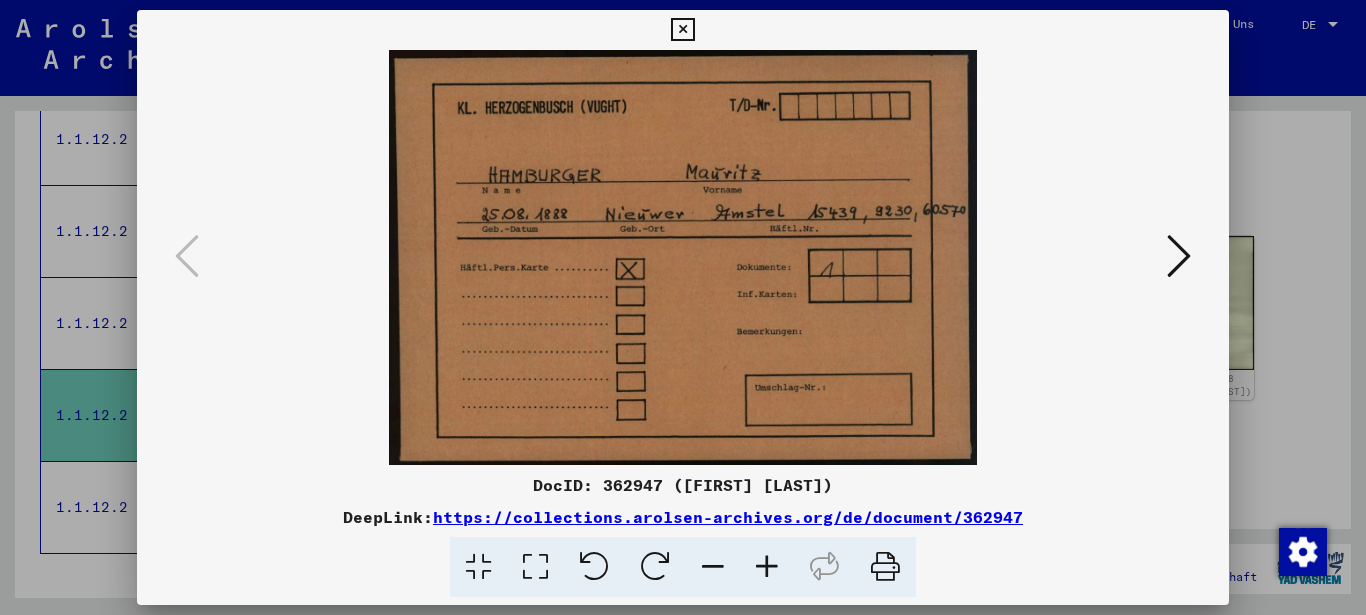 click at bounding box center [1179, 256] 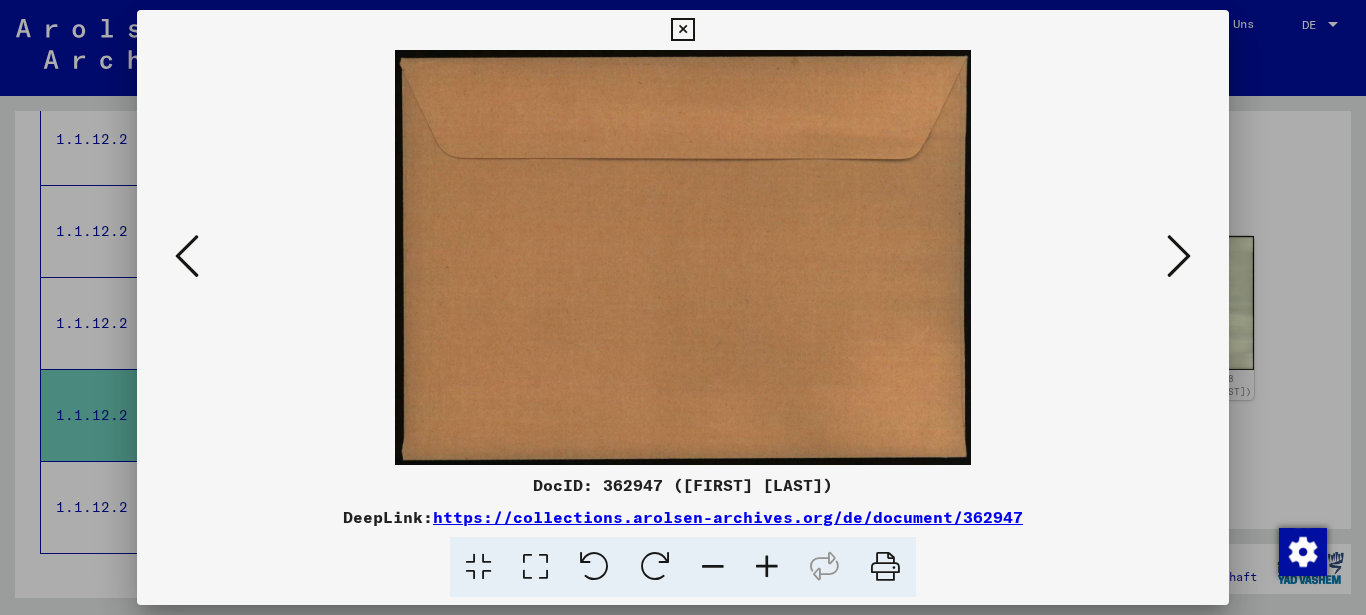 click at bounding box center (1179, 256) 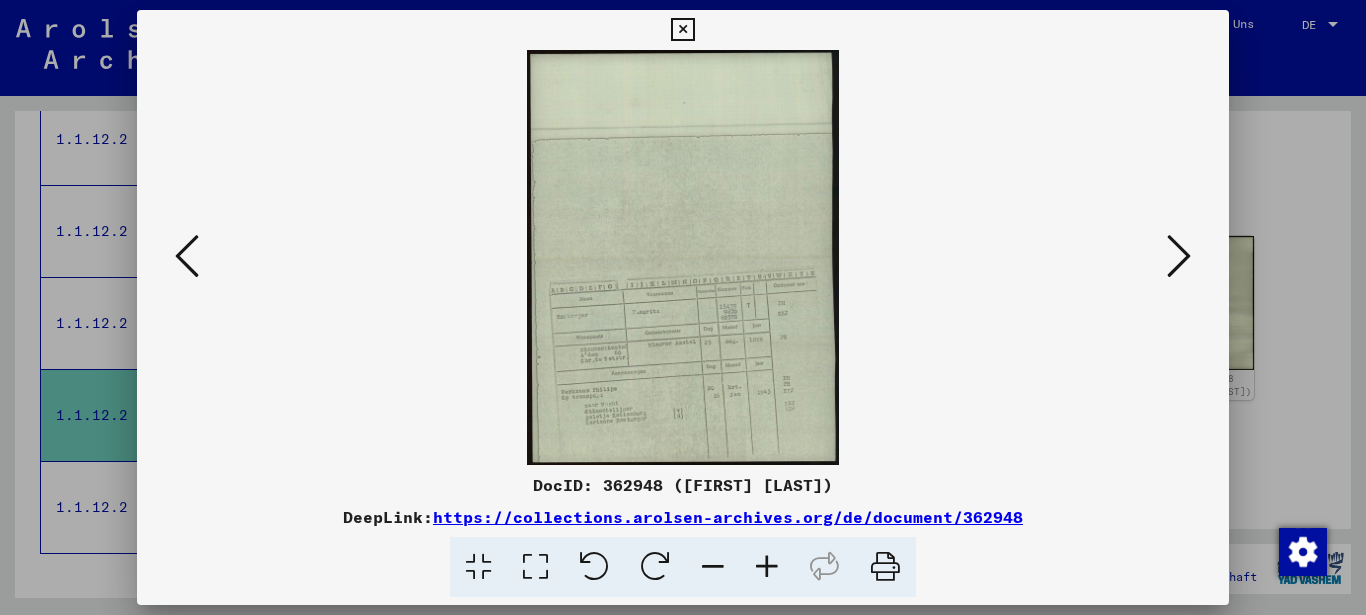 click at bounding box center (767, 567) 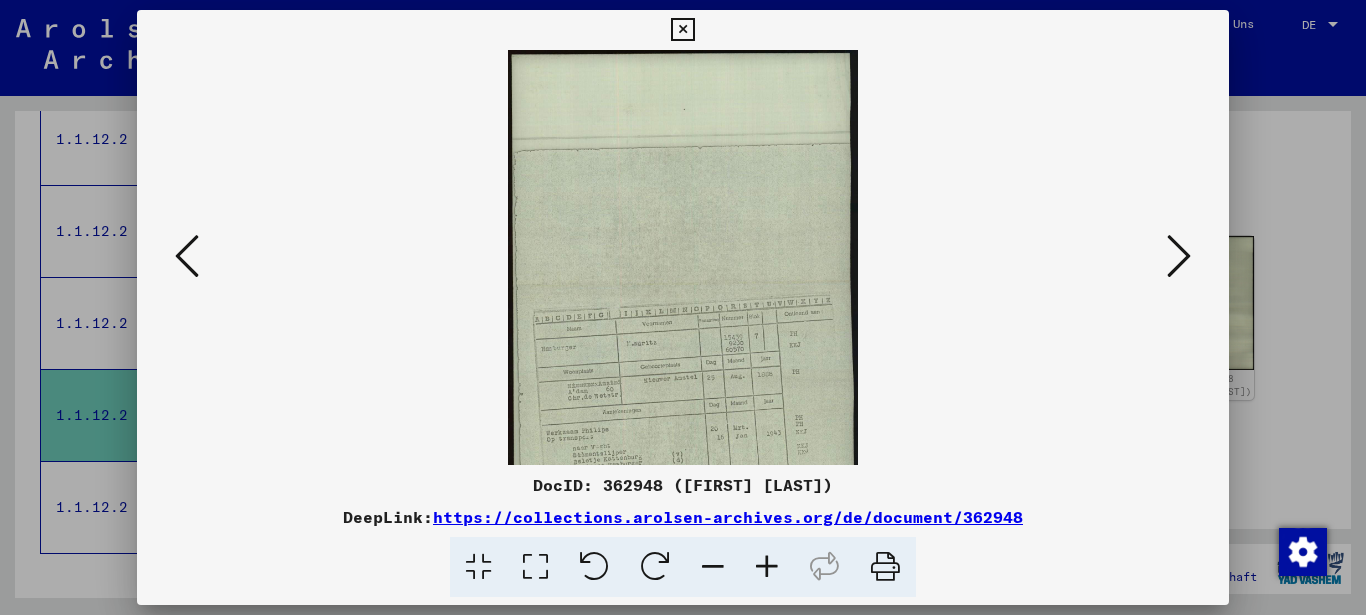 click at bounding box center (767, 567) 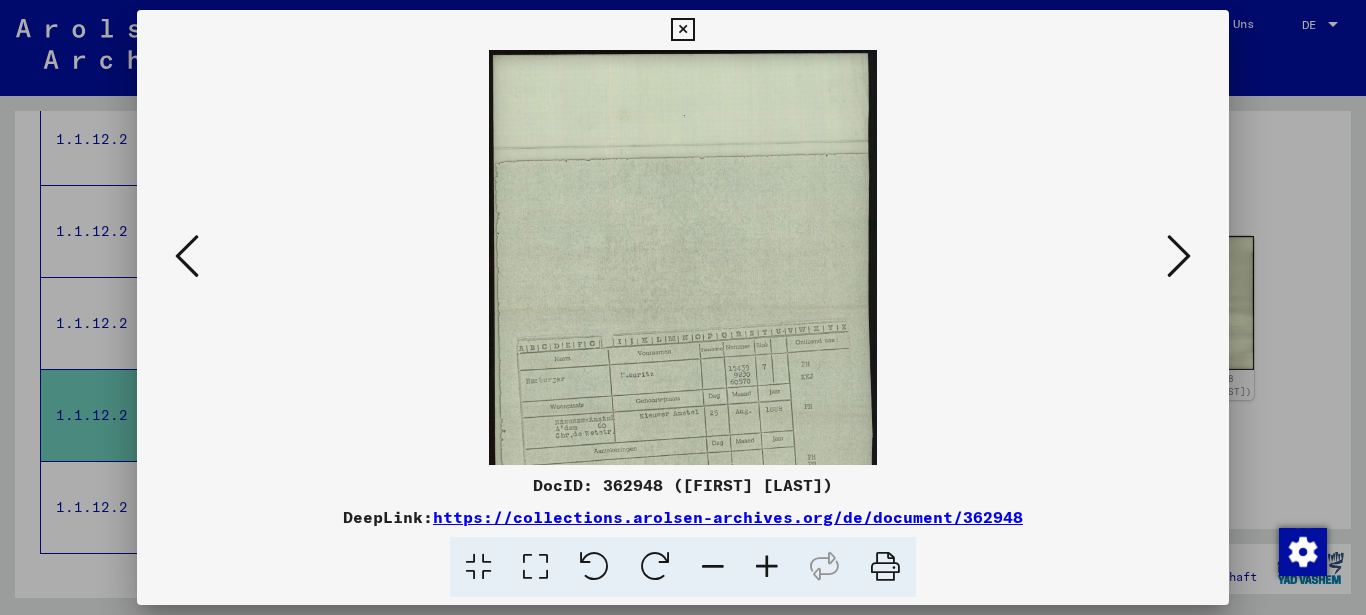 click at bounding box center [767, 567] 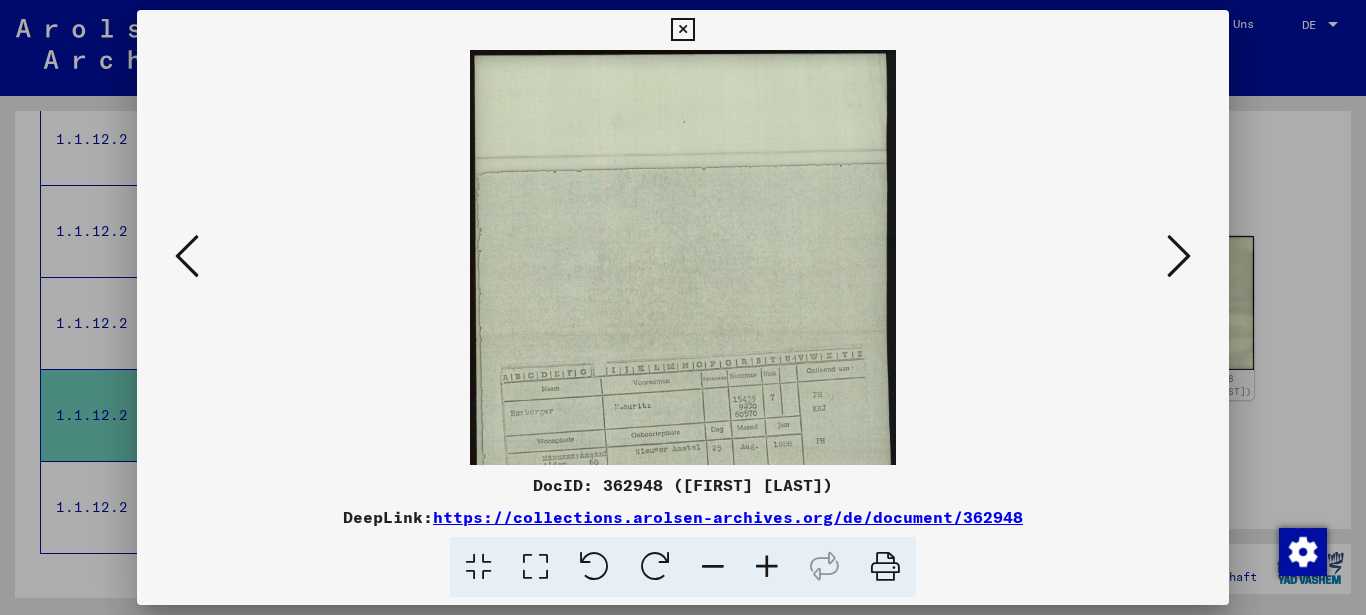 click at bounding box center (767, 567) 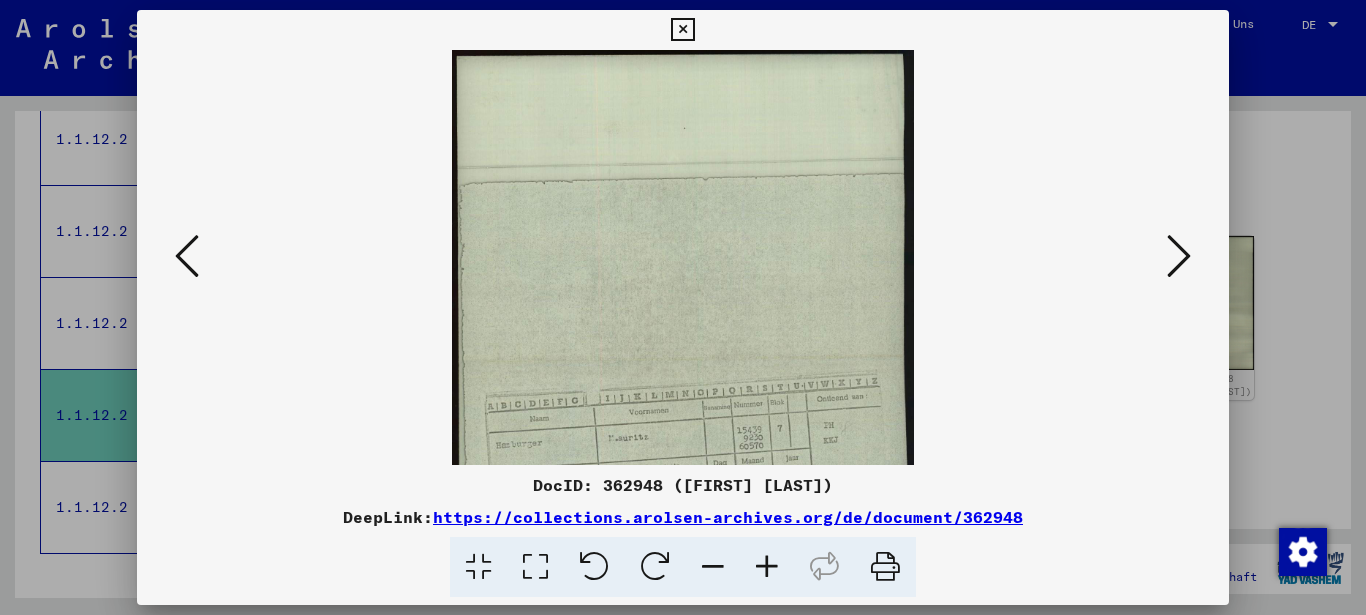 click at bounding box center (767, 567) 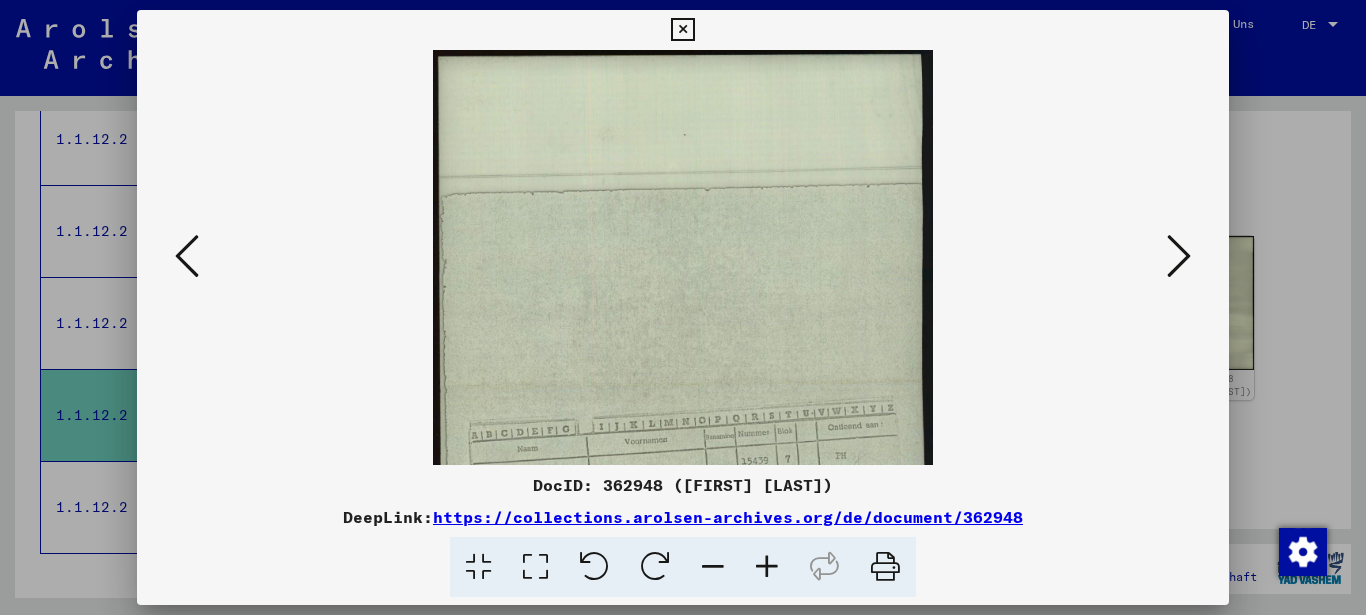 click at bounding box center [767, 567] 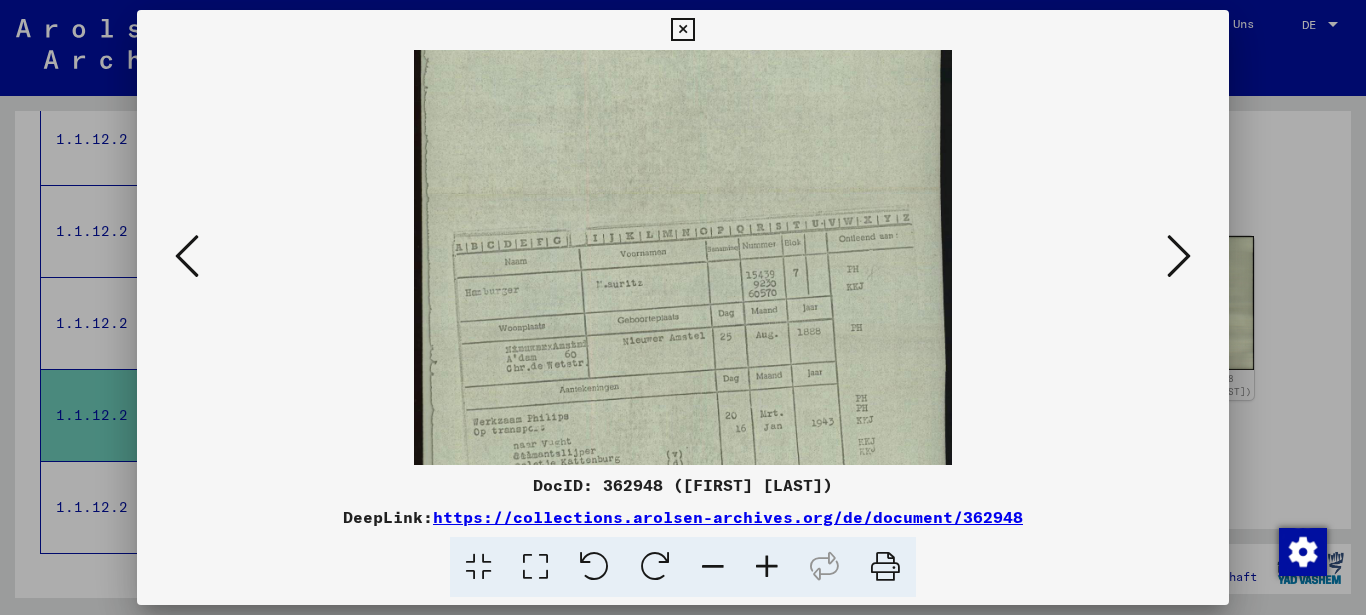 scroll, scrollTop: 228, scrollLeft: 0, axis: vertical 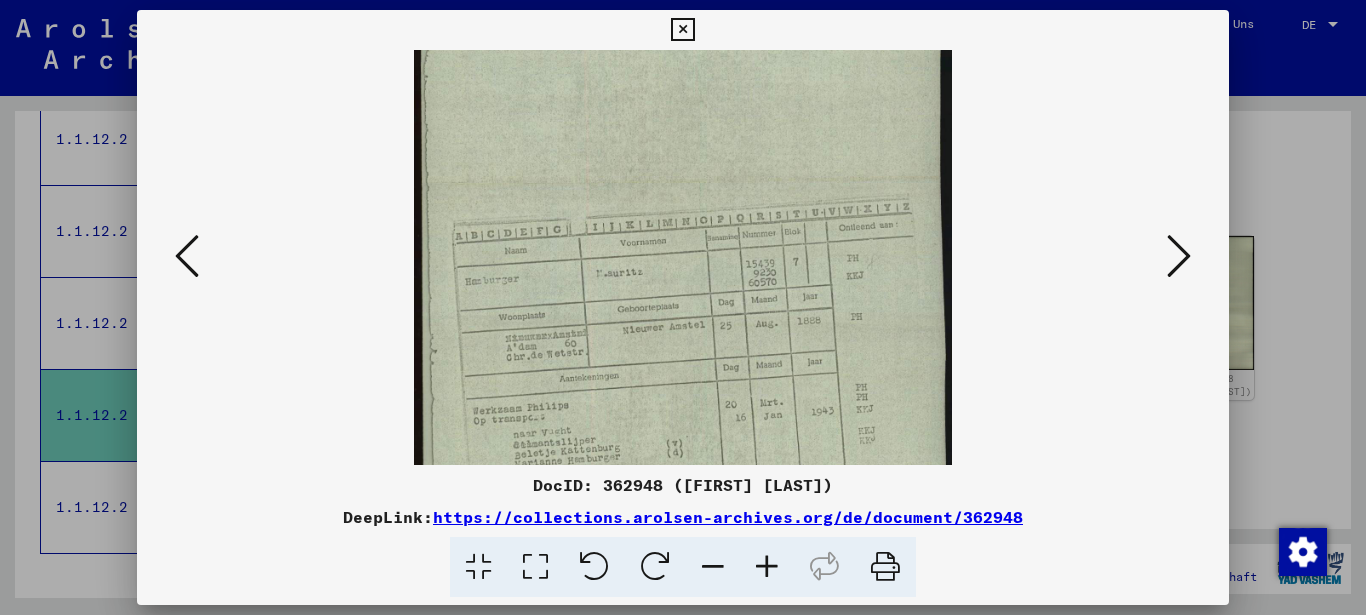 drag, startPoint x: 737, startPoint y: 344, endPoint x: 773, endPoint y: 177, distance: 170.83618 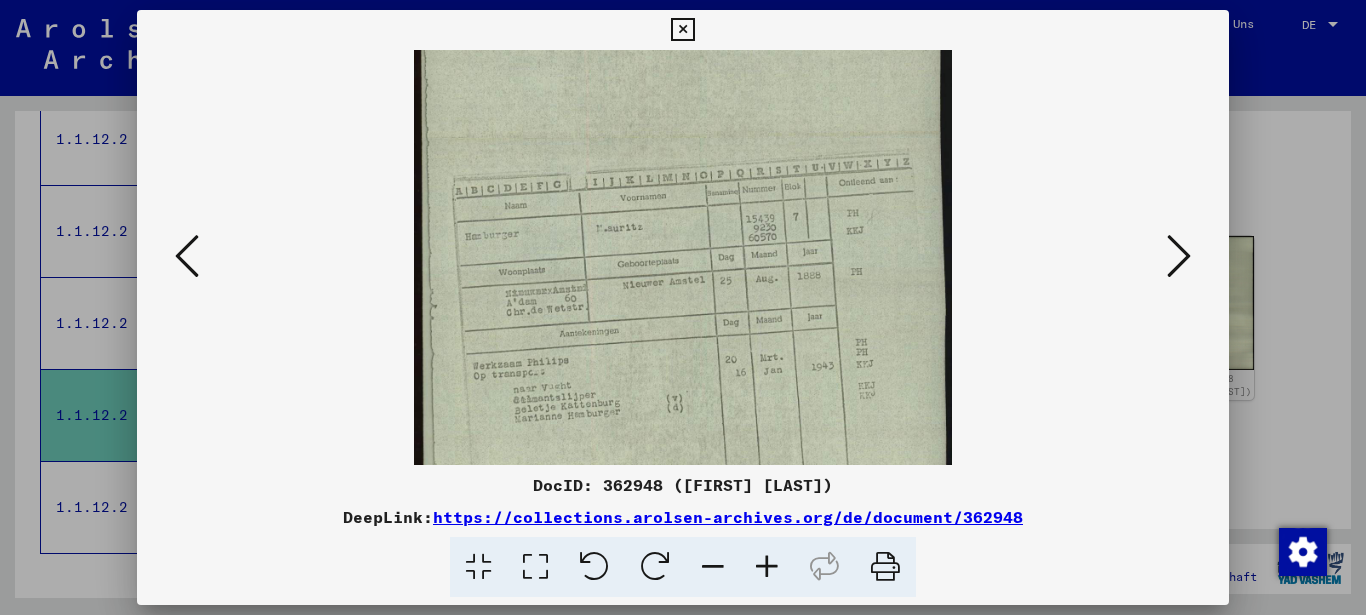 scroll, scrollTop: 300, scrollLeft: 0, axis: vertical 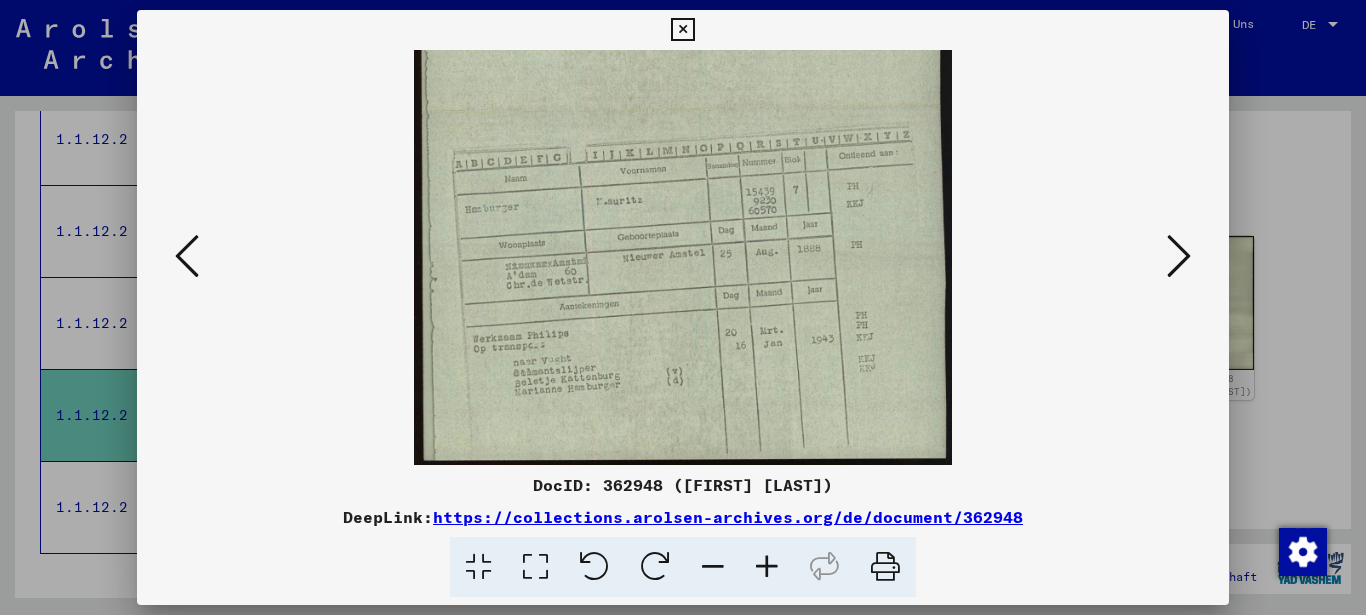 drag, startPoint x: 631, startPoint y: 420, endPoint x: 640, endPoint y: 312, distance: 108.37435 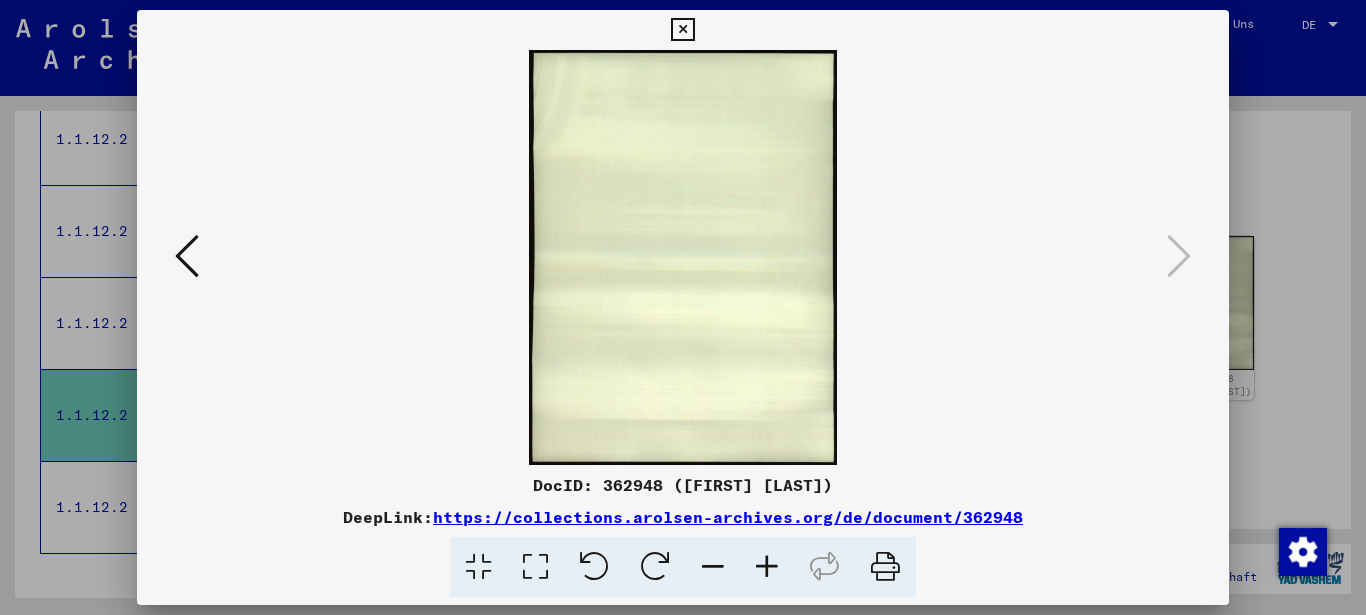 scroll, scrollTop: 0, scrollLeft: 0, axis: both 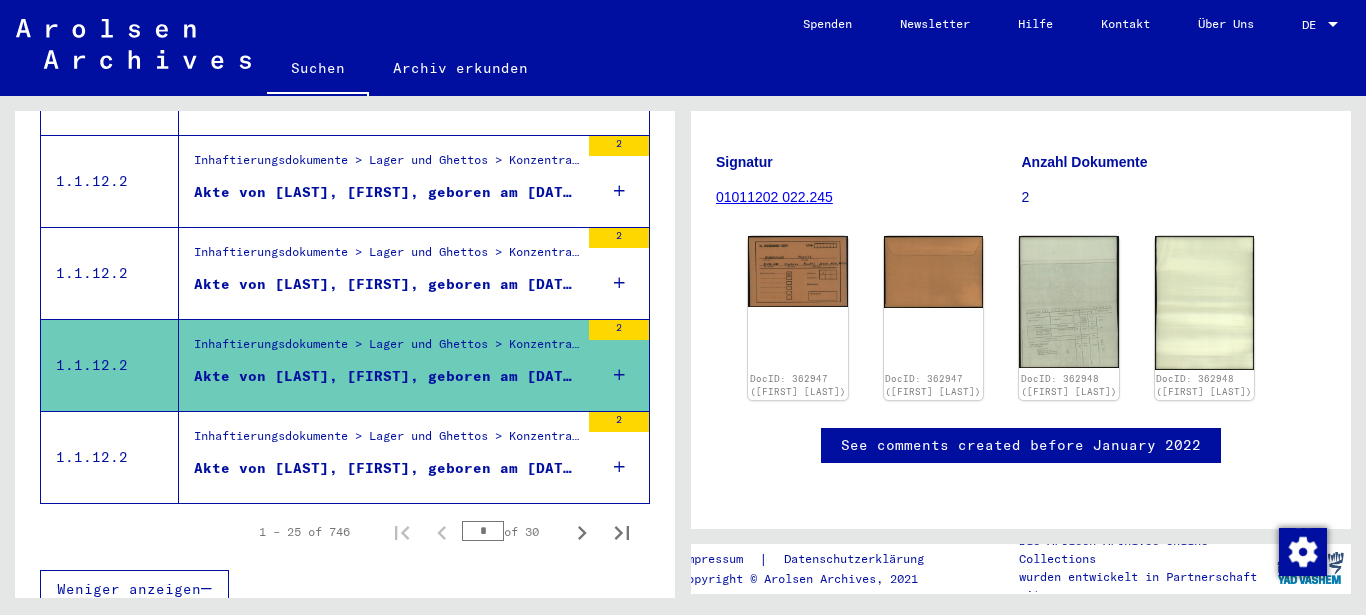 click on "Akte von [LAST], [FIRST], geboren am [DATE]" at bounding box center (386, 468) 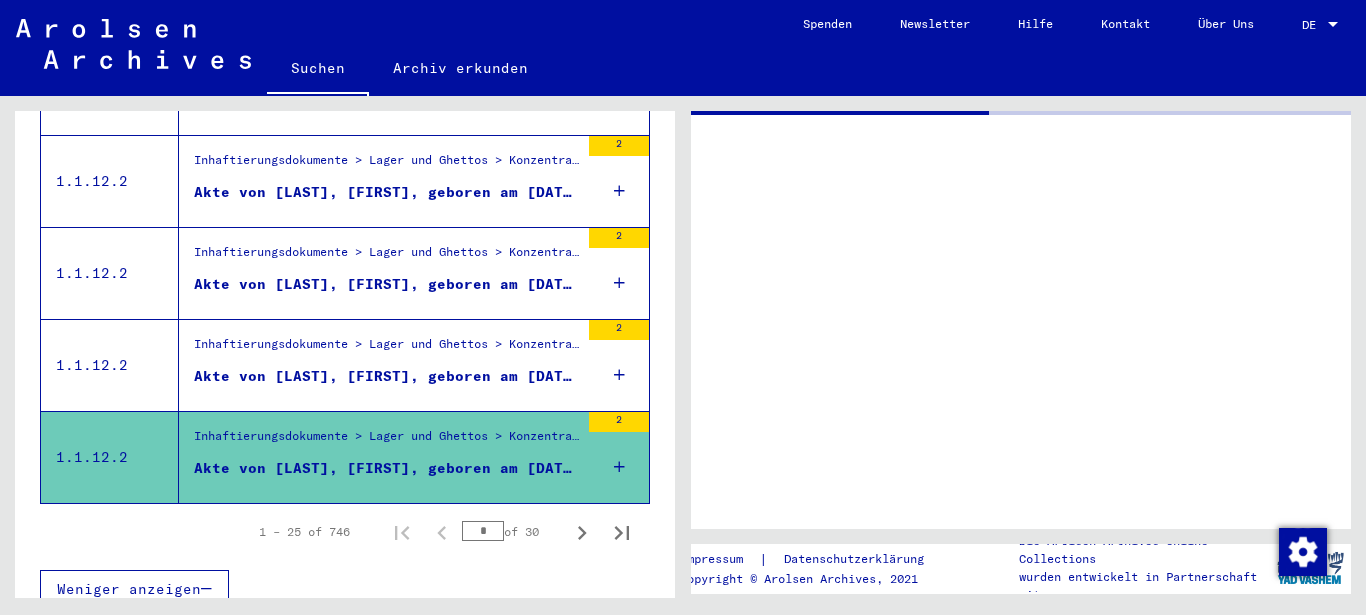 scroll, scrollTop: 0, scrollLeft: 0, axis: both 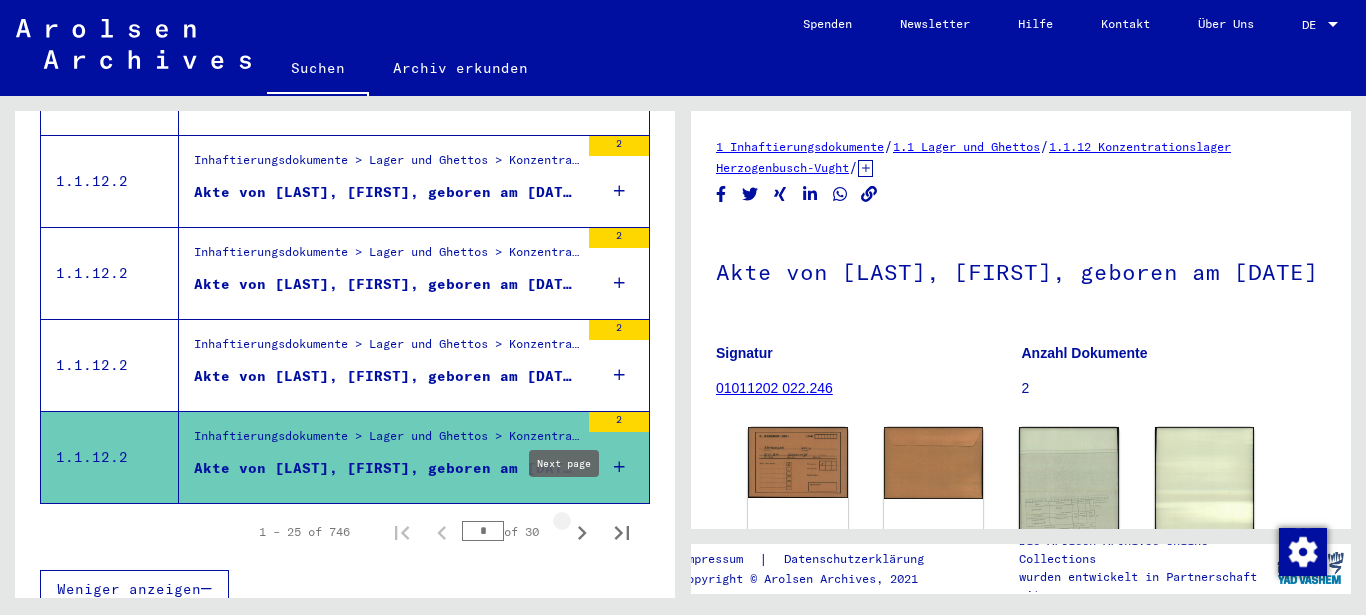 click 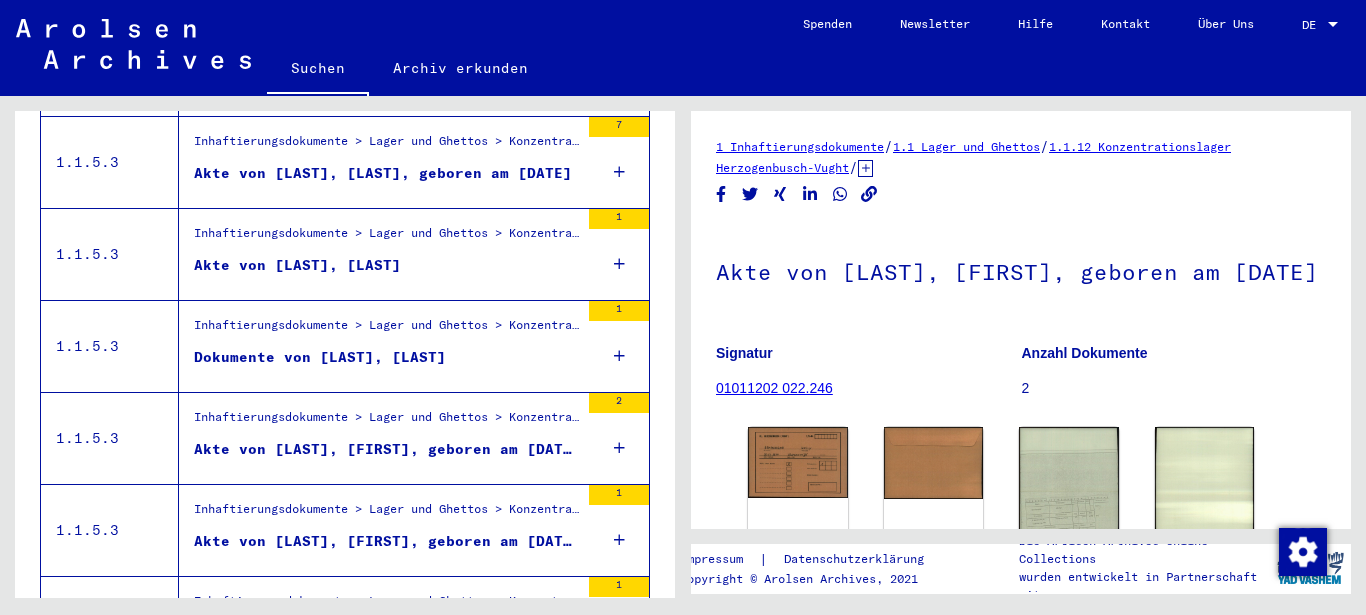 scroll, scrollTop: 1671, scrollLeft: 0, axis: vertical 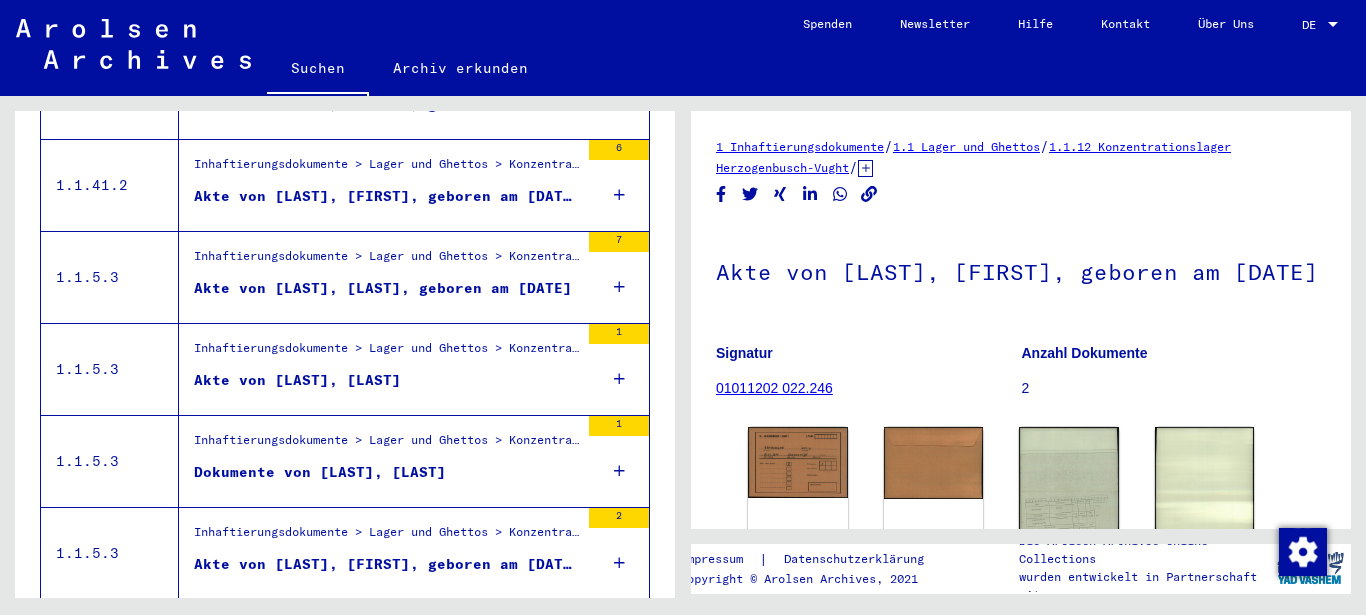 click on "Inhaftierungsdokumente > Lager und Ghettos > Konzentrationslager Buchenwald > Individuelle Unterlagen Männer Buchenwald  > Individuelle Häftlingsunterlagen - KL Buchenwald > Akten mit Namen ab A bis SYS und weiterer Untergliederung > Akten mit Namen ab HALBERSTADT Akte von [LAST], [FIRST], geboren am [DATE]" at bounding box center [386, 277] 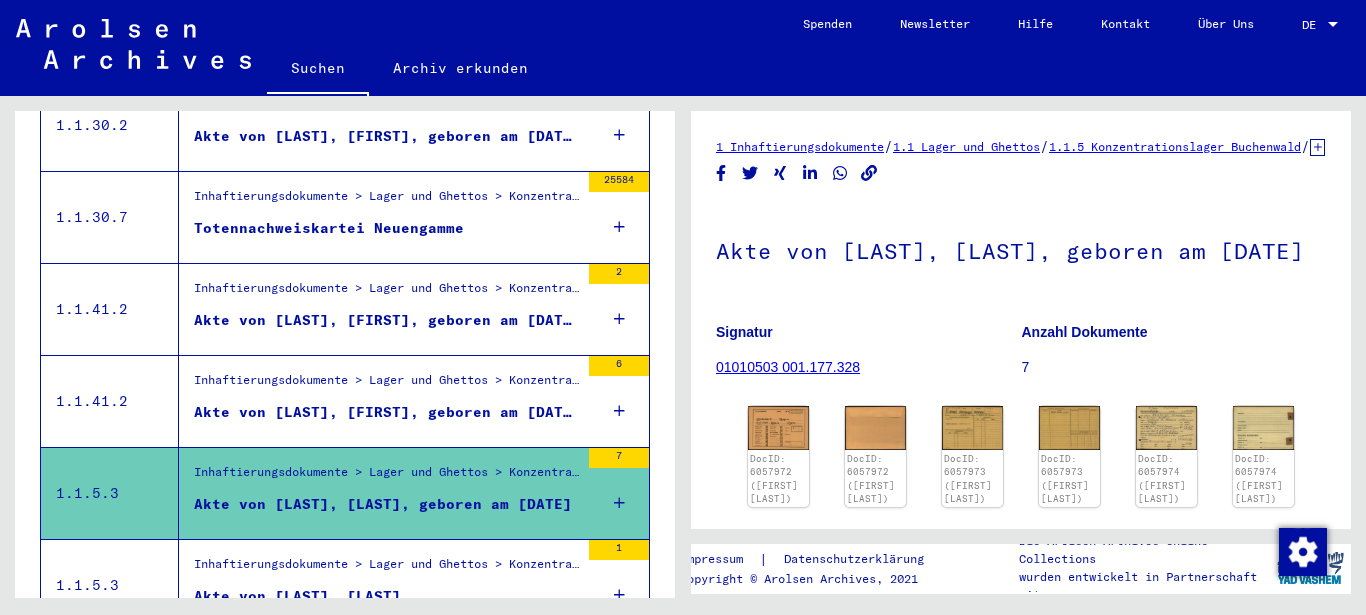 scroll, scrollTop: 1347, scrollLeft: 0, axis: vertical 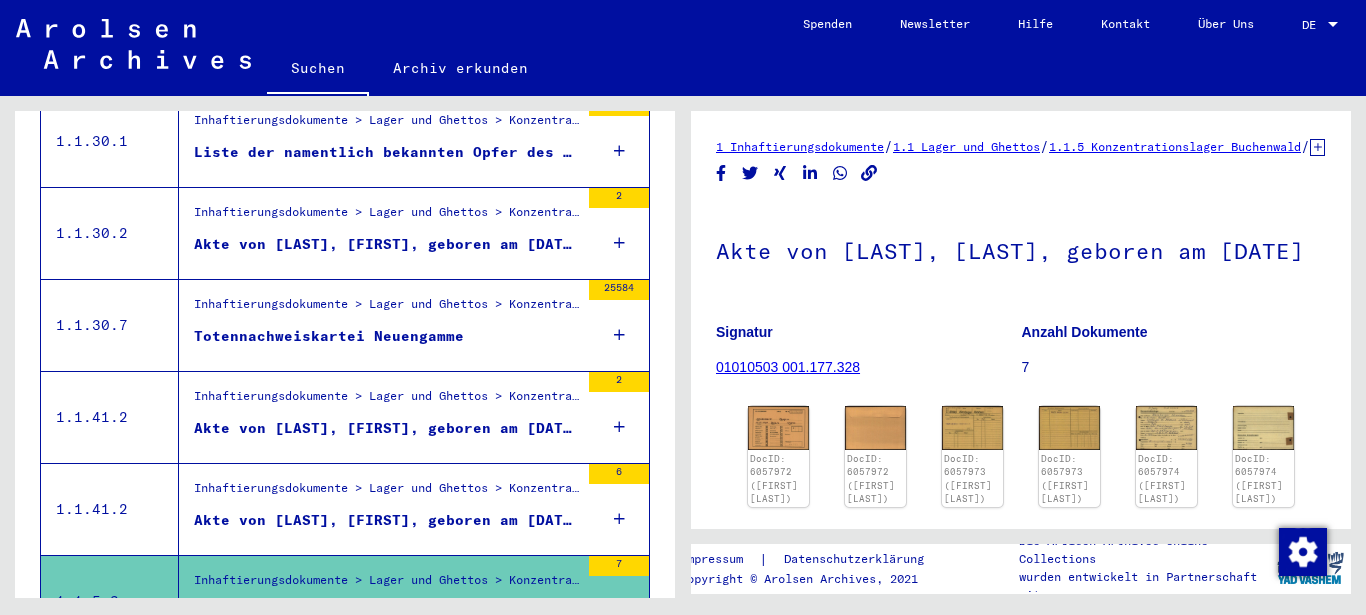 click on "Totennachweiskartei Neuengamme" at bounding box center [329, 336] 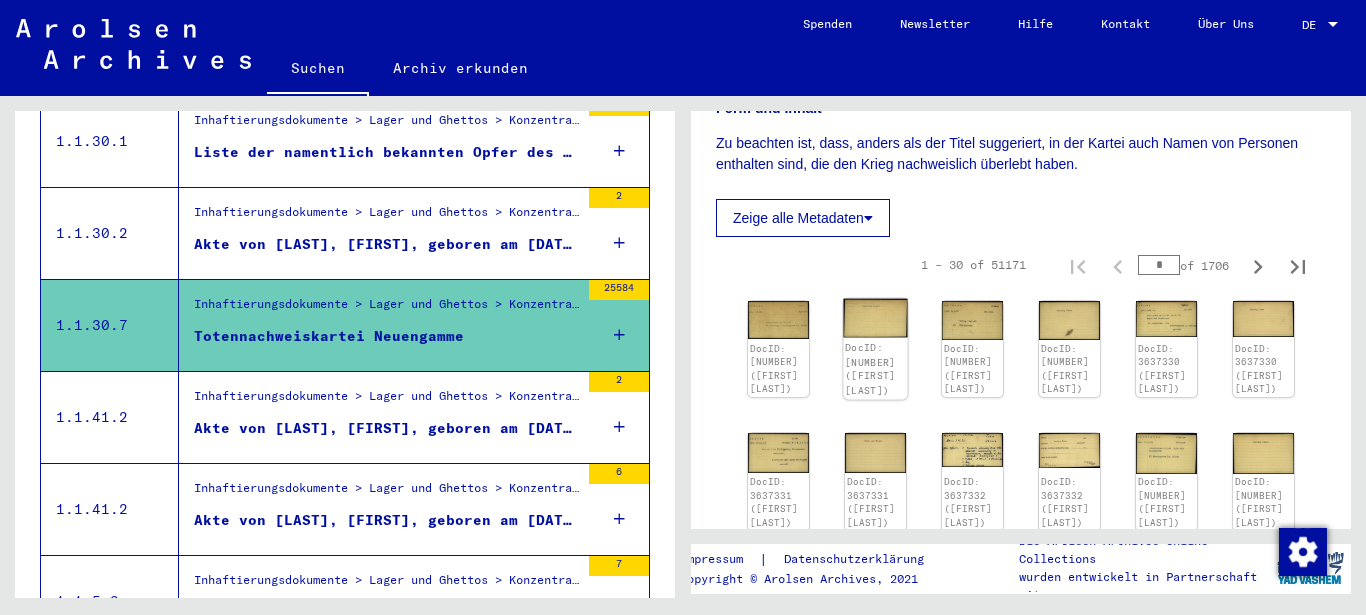scroll, scrollTop: 432, scrollLeft: 0, axis: vertical 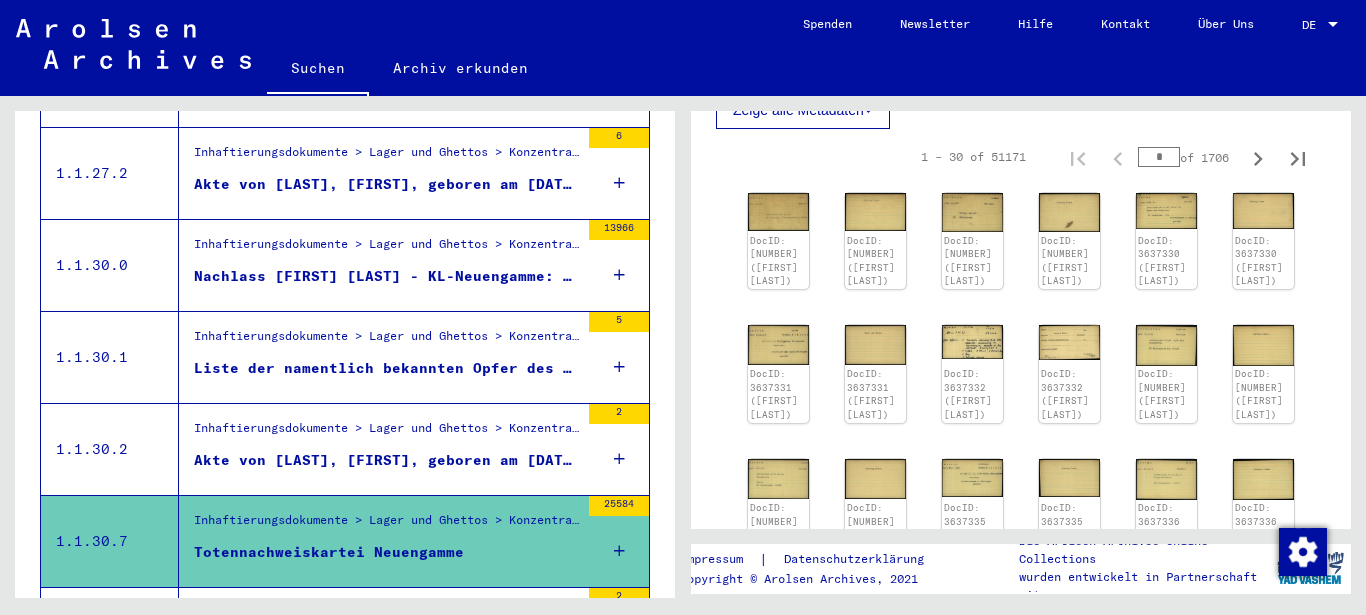 click on "Nachlass [FIRST] [LAST] - KL-Neuengamme: Gründung, Entwicklung, Repatriierung, Räumung, verschiedene Häftlingsbelange" at bounding box center [386, 276] 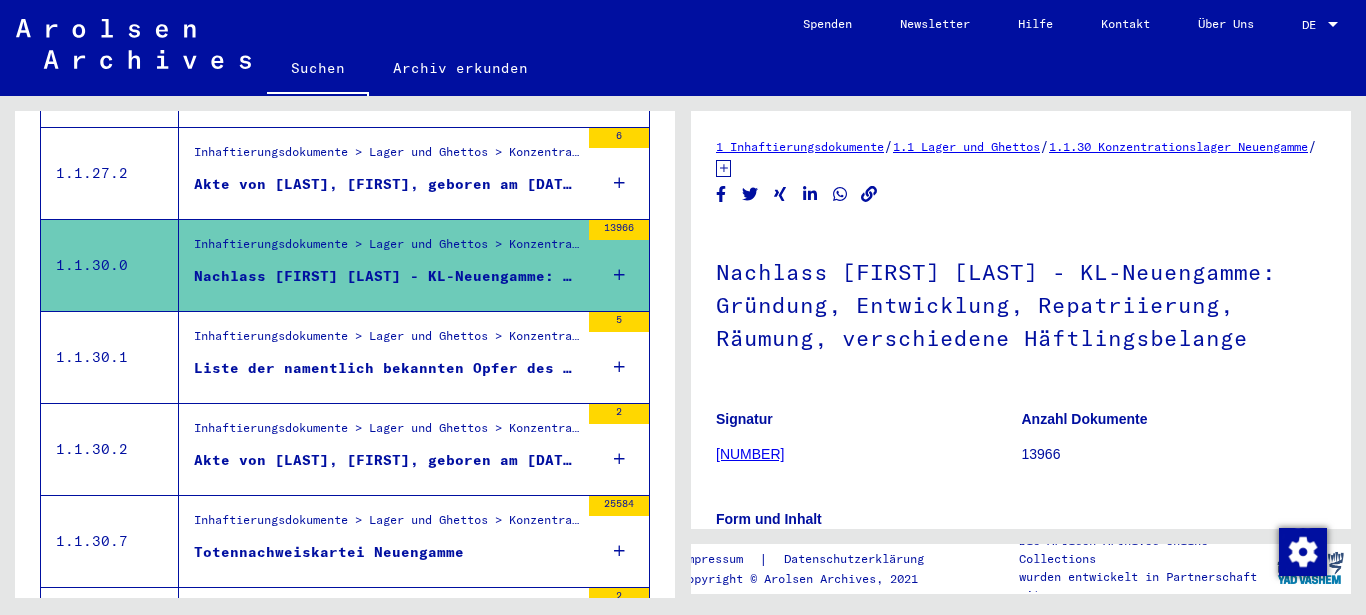 scroll, scrollTop: 432, scrollLeft: 0, axis: vertical 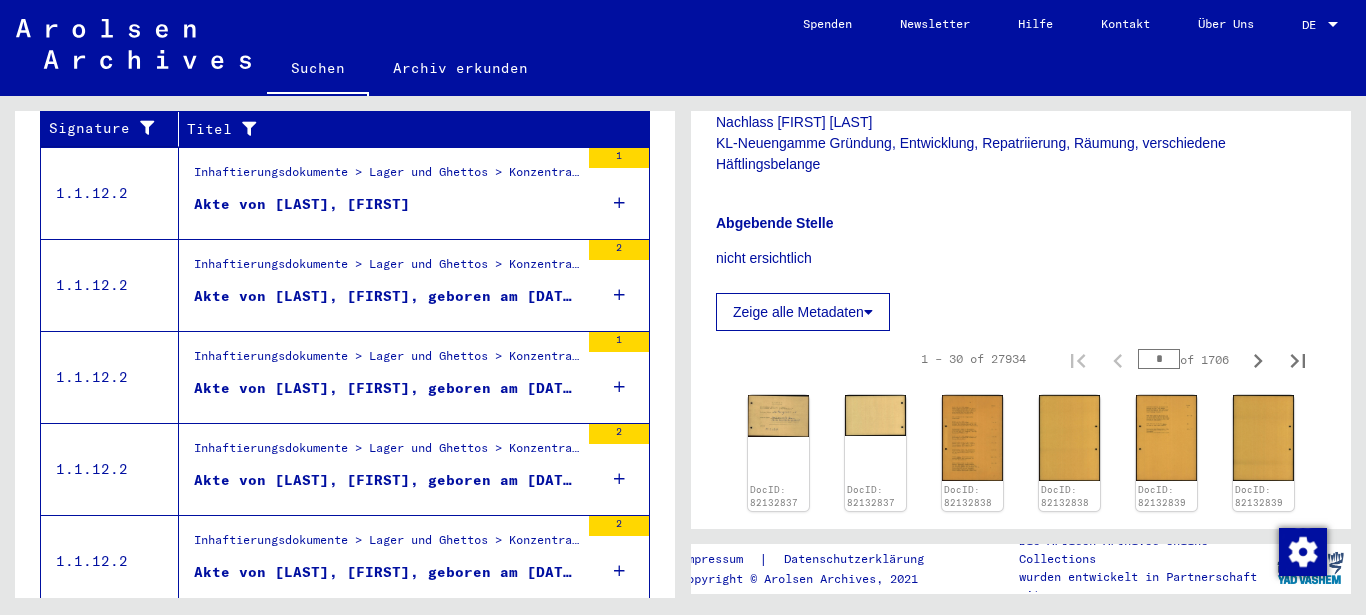 click on "Akte von [LAST], [FIRST], geboren am [DATE]" at bounding box center (386, 296) 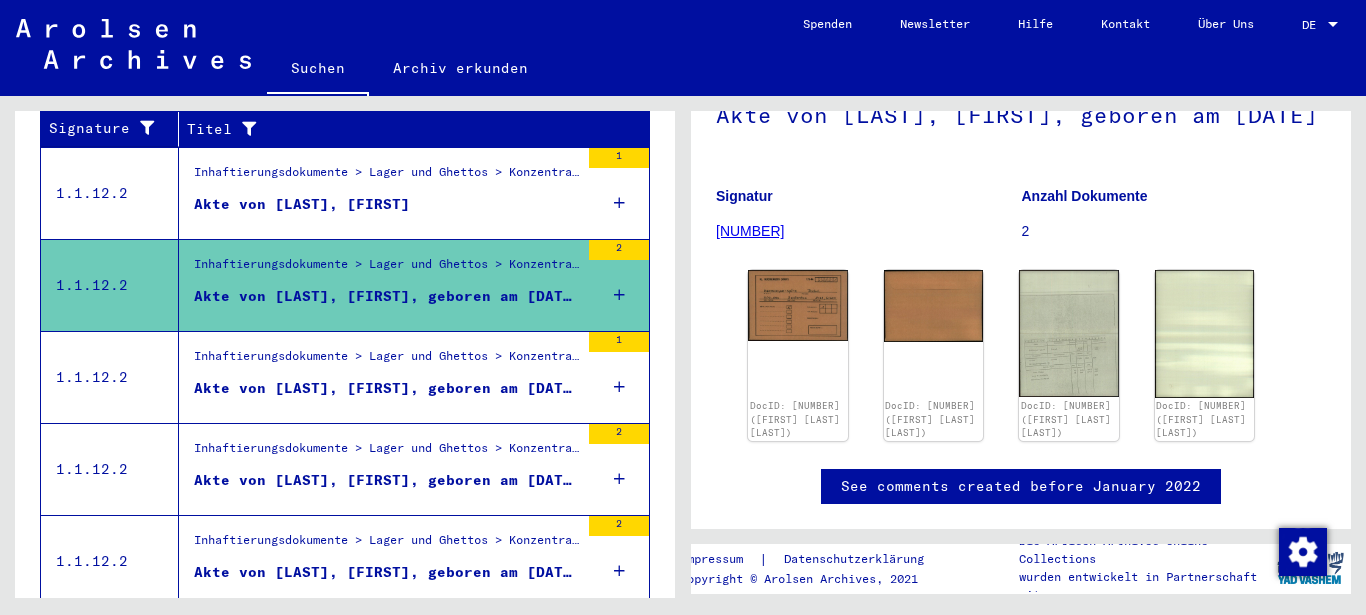 scroll, scrollTop: 0, scrollLeft: 0, axis: both 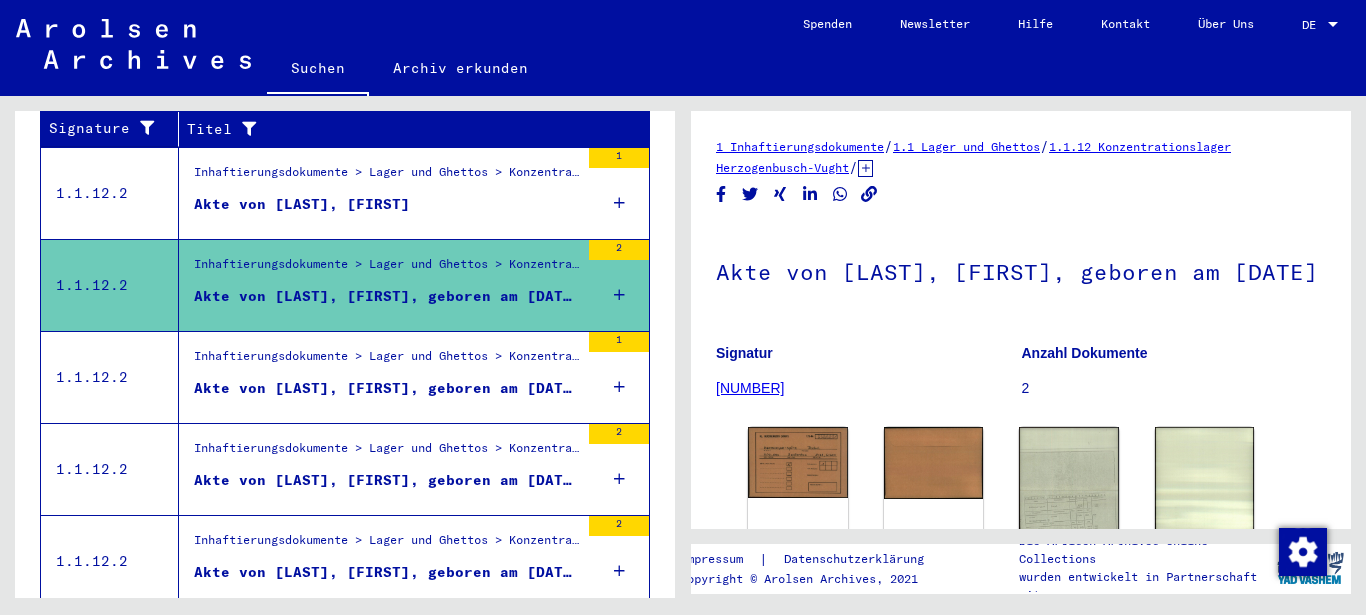 click on "Akte von [LAST], [FIRST]" at bounding box center [302, 204] 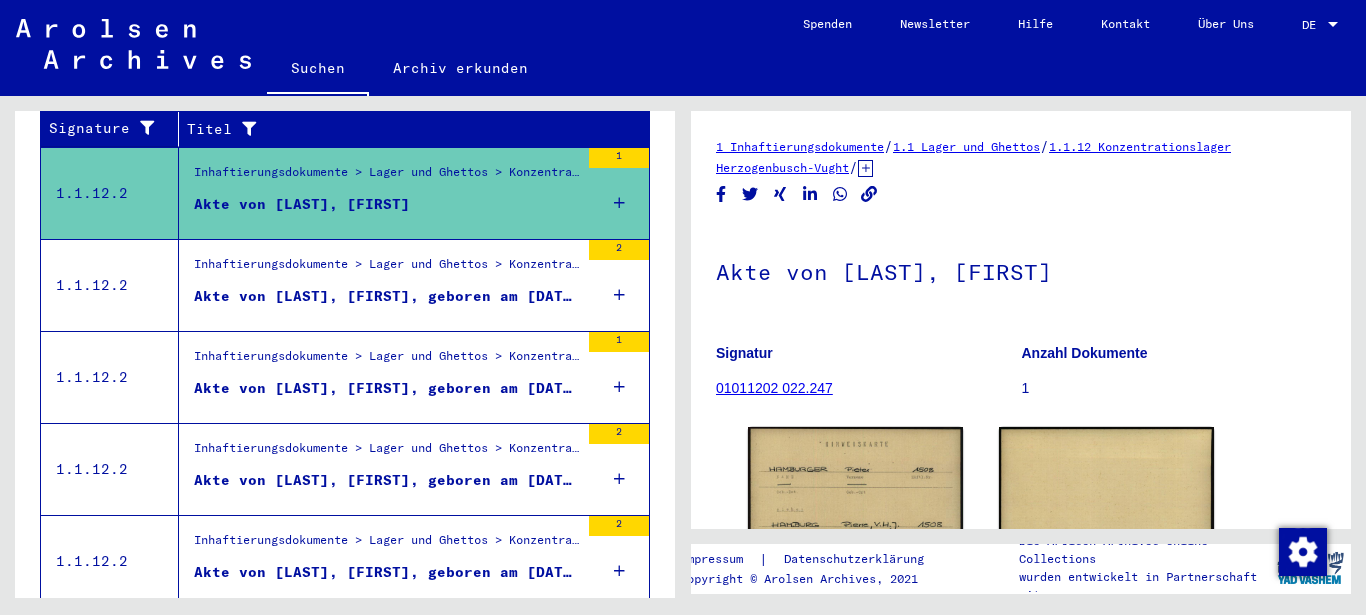 scroll, scrollTop: 0, scrollLeft: 0, axis: both 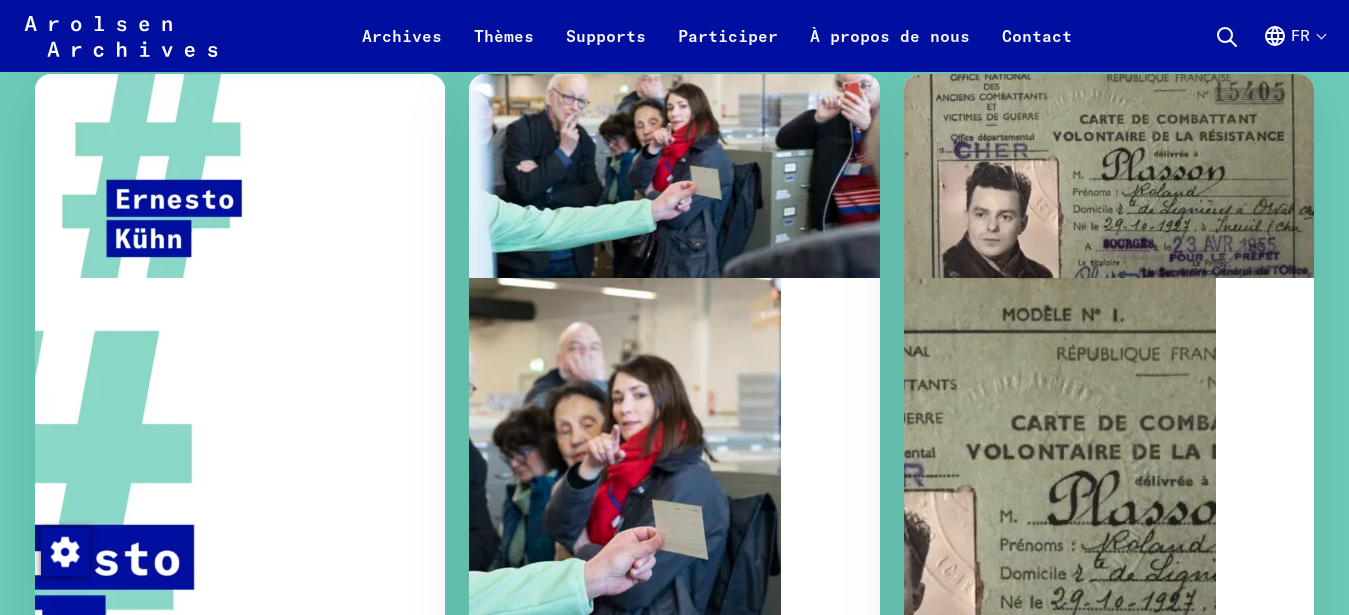 click on "L’histoire de Roland : Son combat contre les nazis" at bounding box center (1109, 867) 